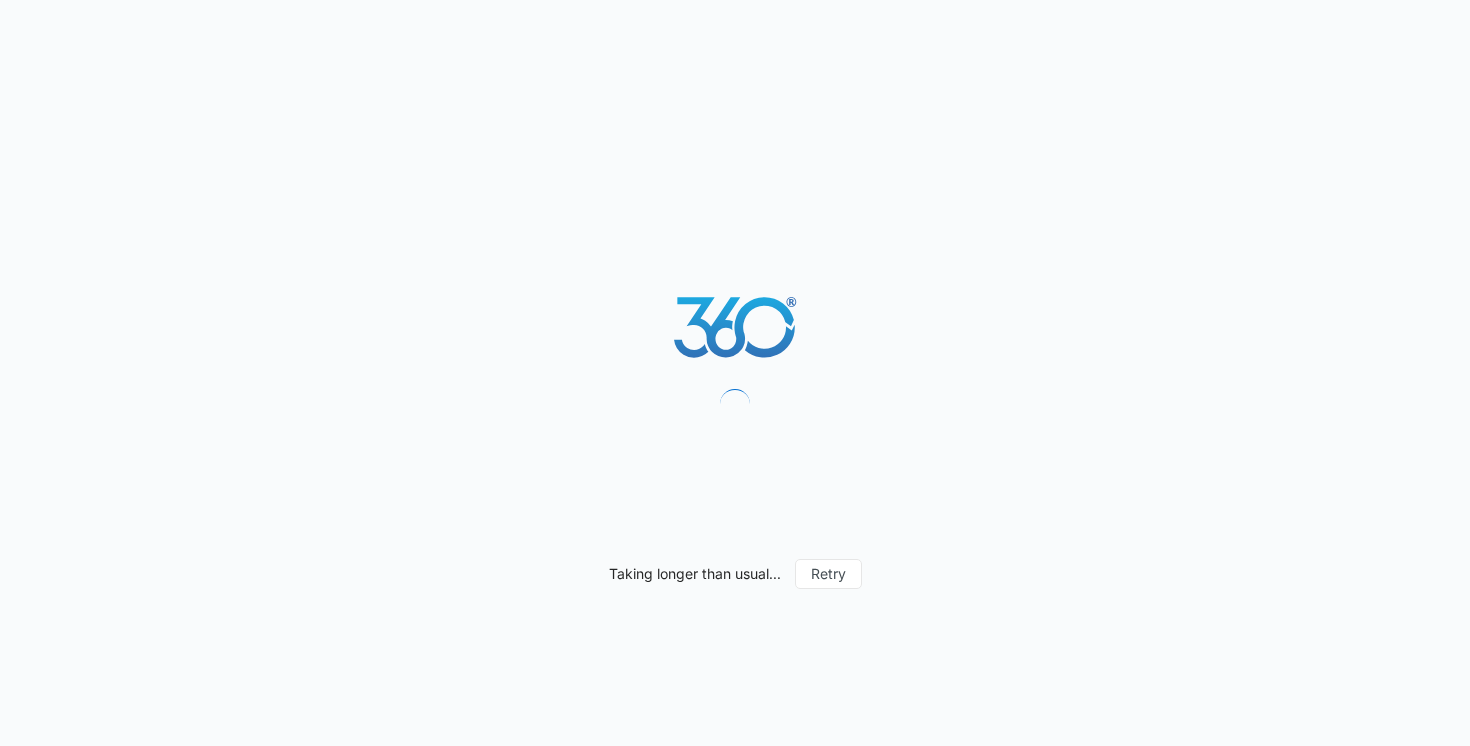 scroll, scrollTop: 0, scrollLeft: 0, axis: both 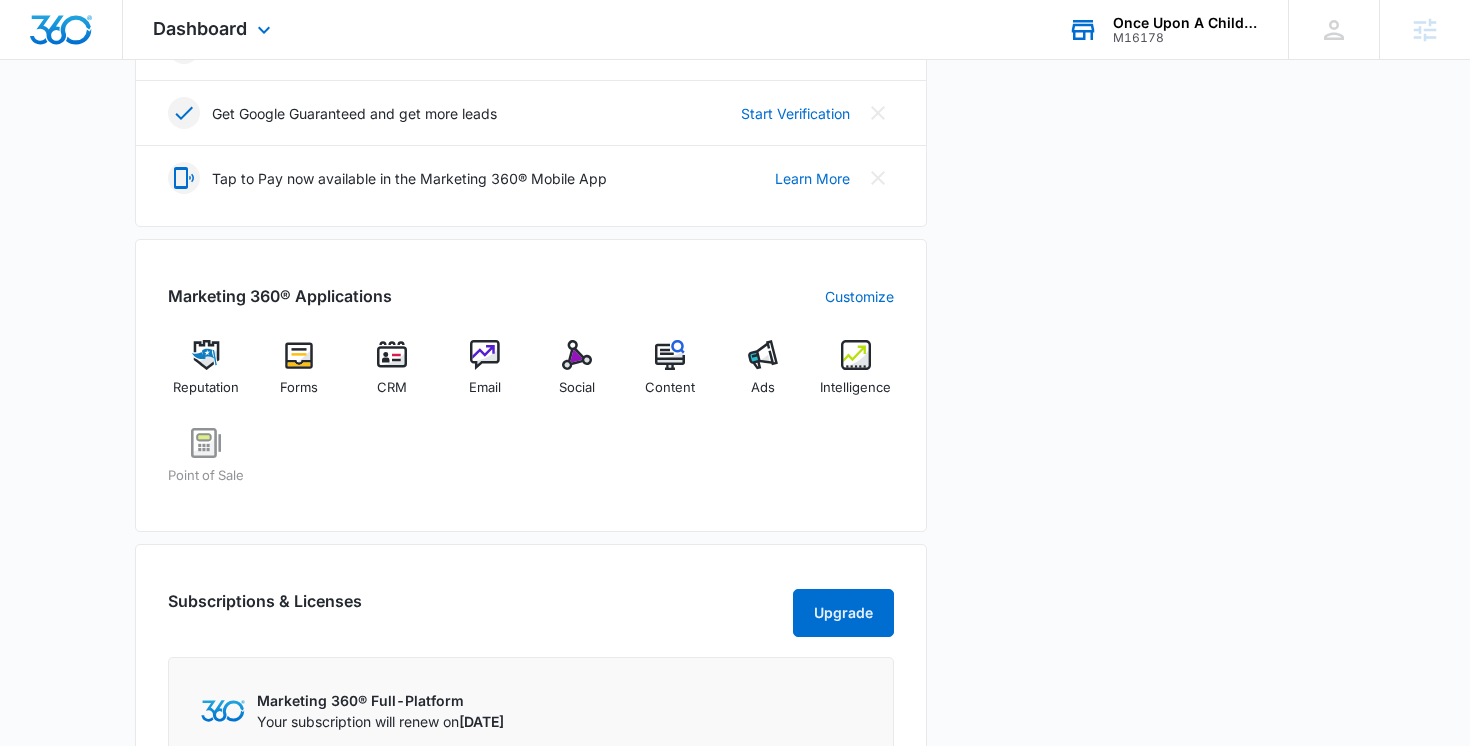 click on "M16178" at bounding box center (1186, 38) 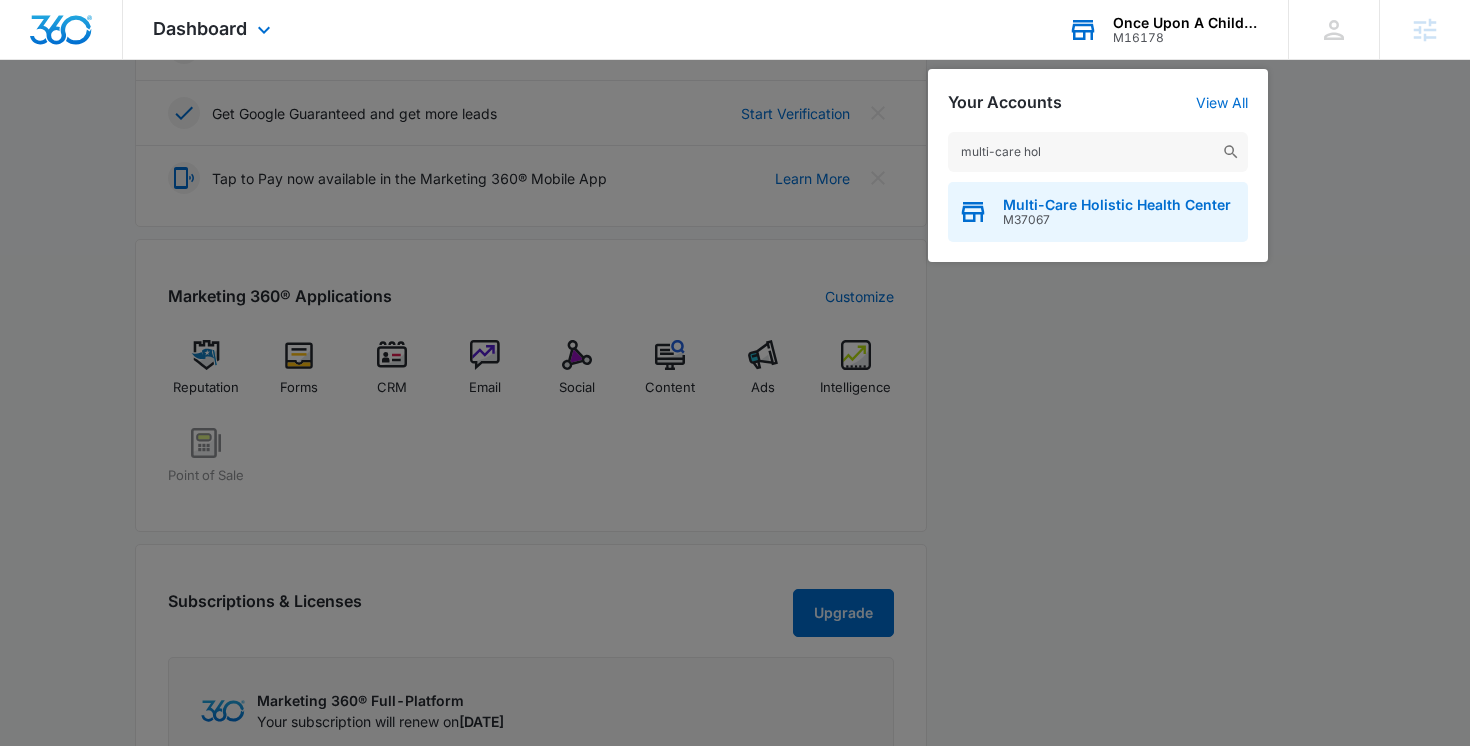 type on "multi-care hol" 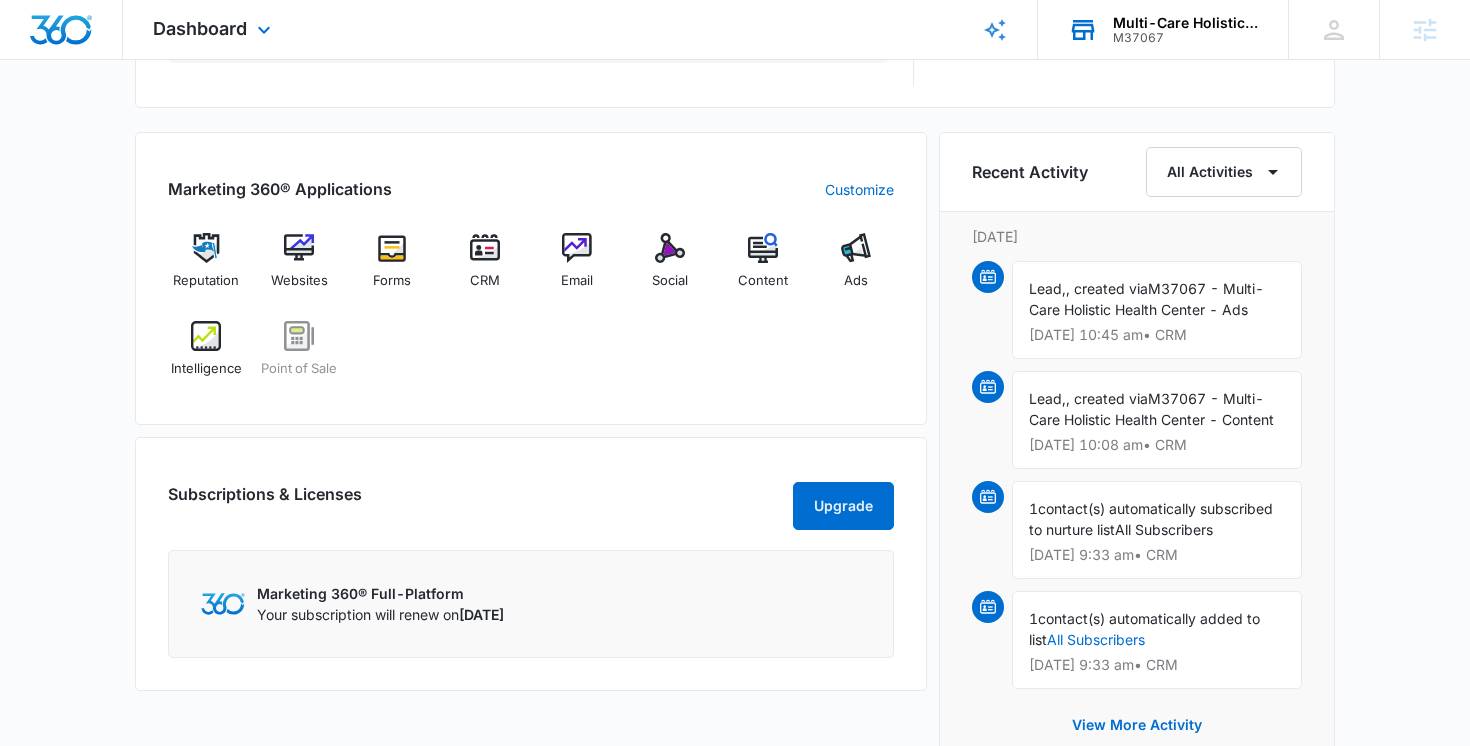 scroll, scrollTop: 1168, scrollLeft: 0, axis: vertical 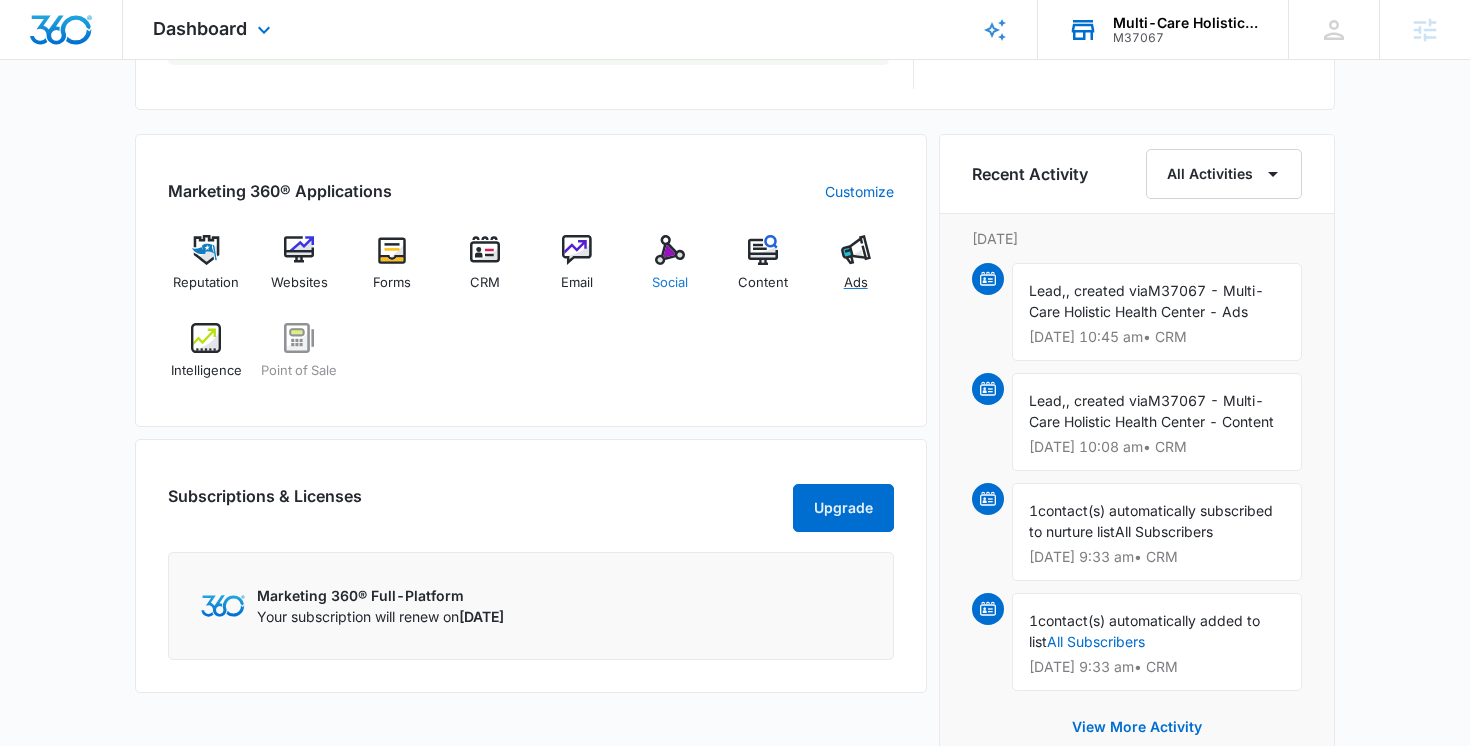 click on "Ads" at bounding box center [855, 271] 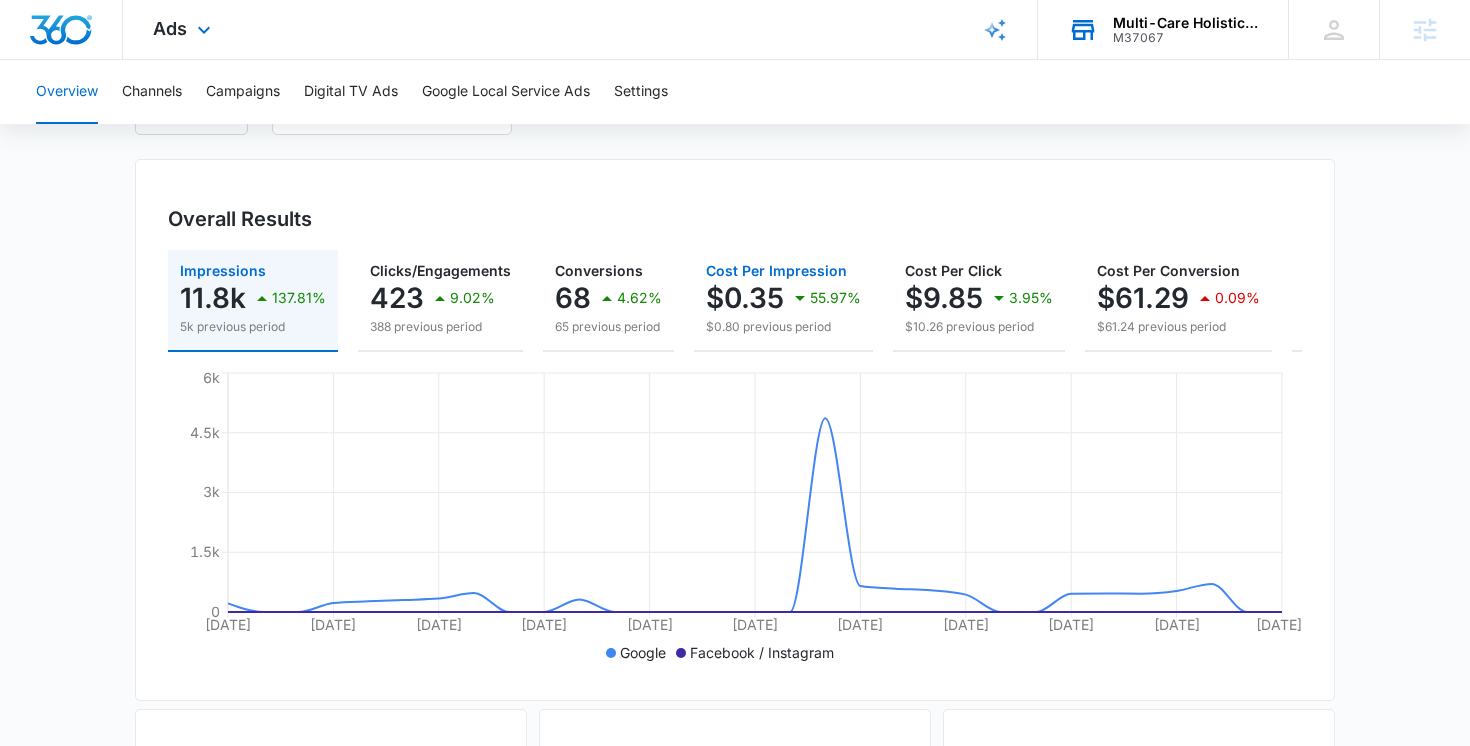 scroll, scrollTop: 0, scrollLeft: 0, axis: both 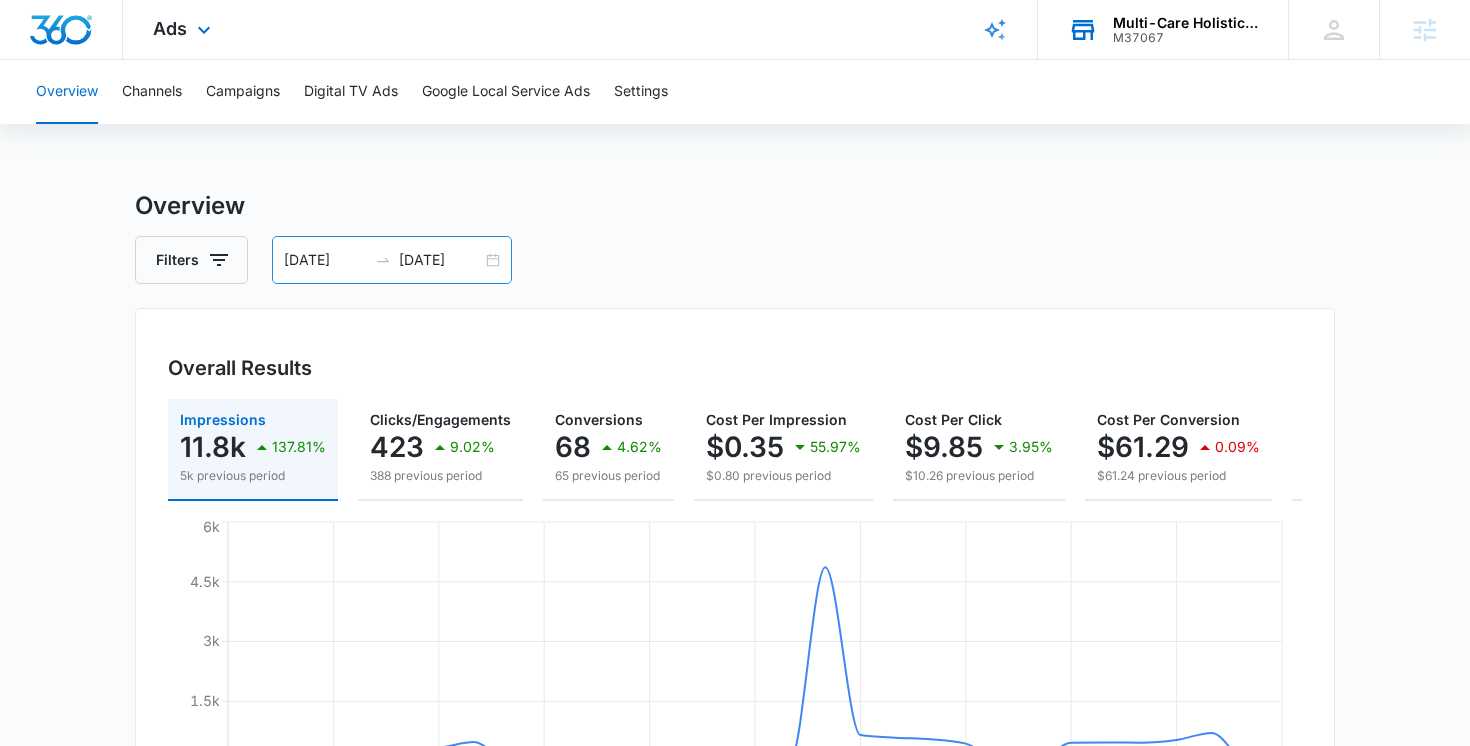 click on "05/23/2025 06/22/2025" at bounding box center (392, 260) 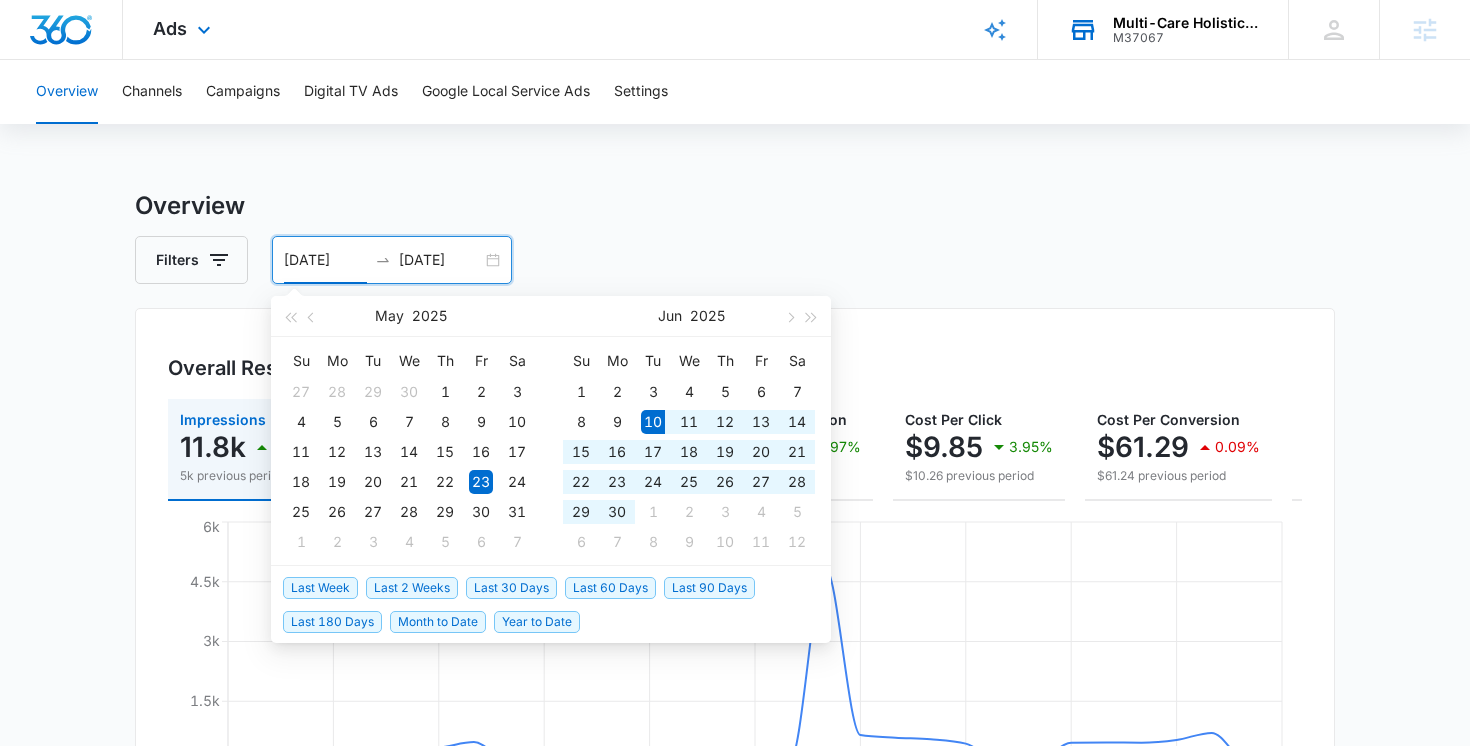 click on "Last 30 Days" at bounding box center [511, 588] 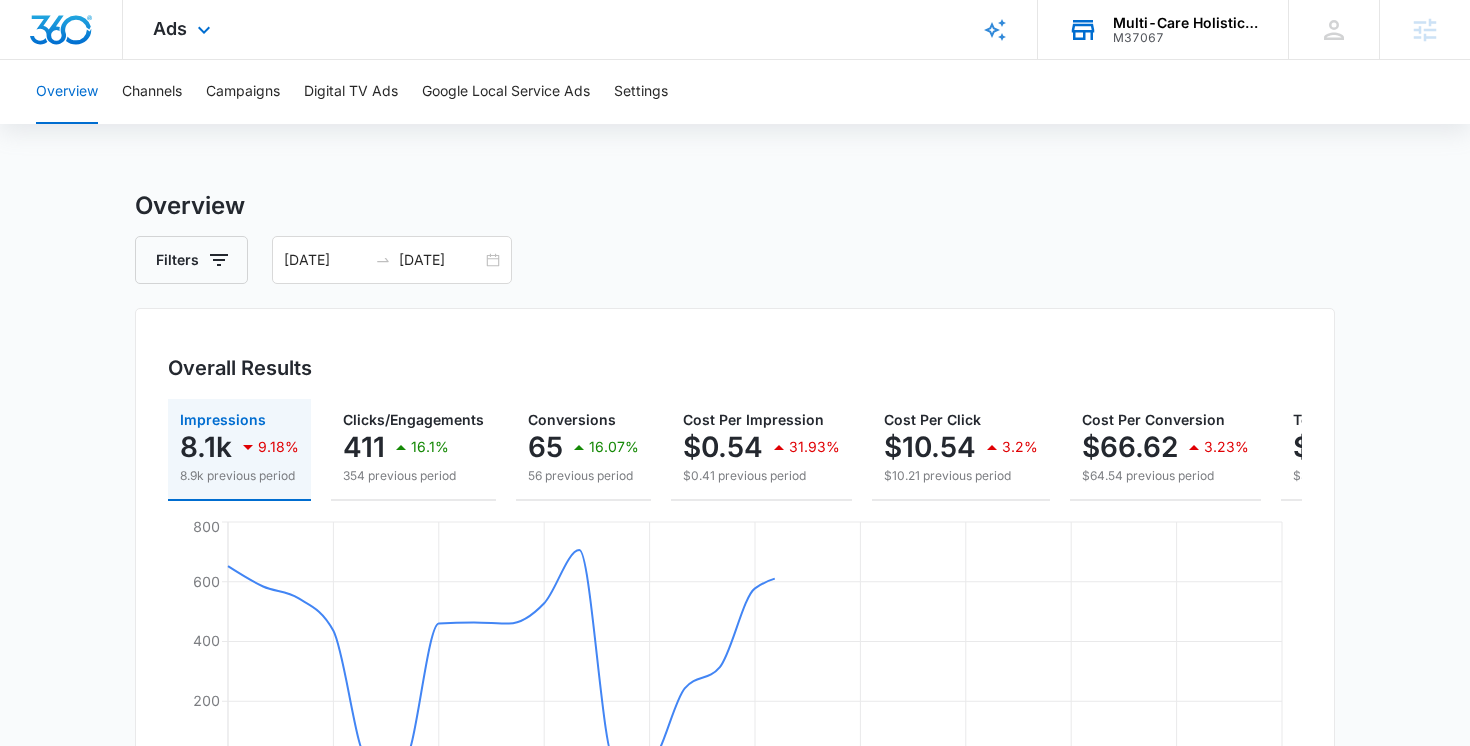 click on "Overview Filters 06/10/2025 07/10/2025 Overall Results Impressions 8.1k 9.18%  8.9k previous period Clicks/Engagements 411 16.1%  354 previous period Conversions 65 16.07%  56 previous period Cost Per Impression $0.54 31.93%  $0.41 previous period Cost Per Click $10.54 3.2%  $10.21 previous period Cost Per Conversion $66.62 3.23%  $64.54 previous period Total Spend $4,330.20 19.82%  $3,614.00 previous period Jun 10 Jun 13 Jun 16 Jun 19 Jun 22 Jun 25 Jun 28 Jul 1 Jul 4 Jul 7 Jul 10 0 200 400 600 800 Google Facebook / Instagram Overall Visibility Jun. 10 - Jul. 10, 2025 Impressions 8,060 9.18%  from 8,875 Jun 20, 2025 Jul 10, 2025 0 400 800 Jun. 10 - Jul. 10, 2025 May. 09 - Jun. 09, 2025 Market Share (Search channels only) 0% 0%  from 0% Cost Per Impression $0.54 31.93%  from $0.41 Overall Conversions Jun. 10 - Jul. 10, 2025 Conversions 65 16.07%  from 56 Jun 20, 2025 Jul 10, 2025 0 6 12 Jun. 10 - Jul. 10, 2025 May. 09 - Jun. 09, 2025 Conversion Rate 15.8% 0%  from 15.8% Cost Per Conversion $66.62 3.23%  411 0" at bounding box center [735, 906] 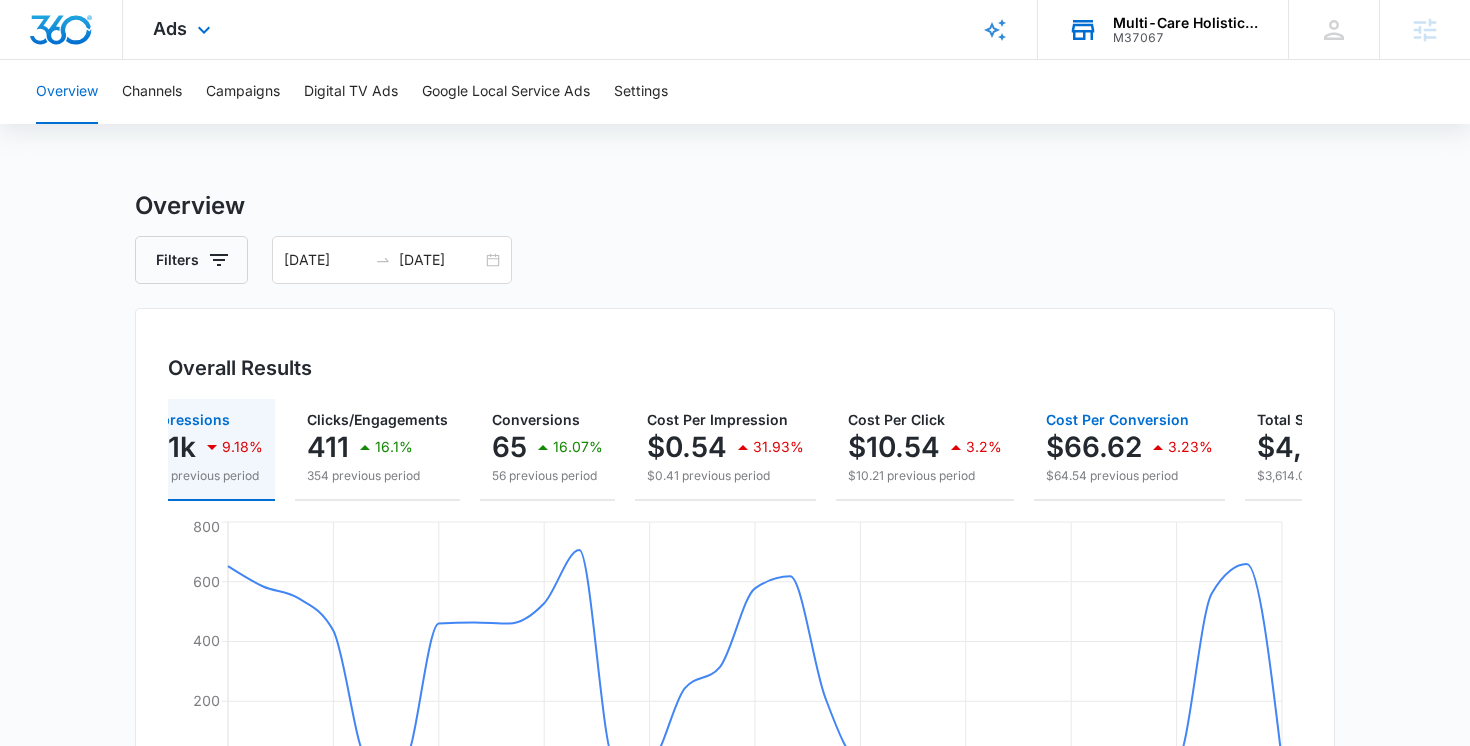 scroll, scrollTop: 0, scrollLeft: 0, axis: both 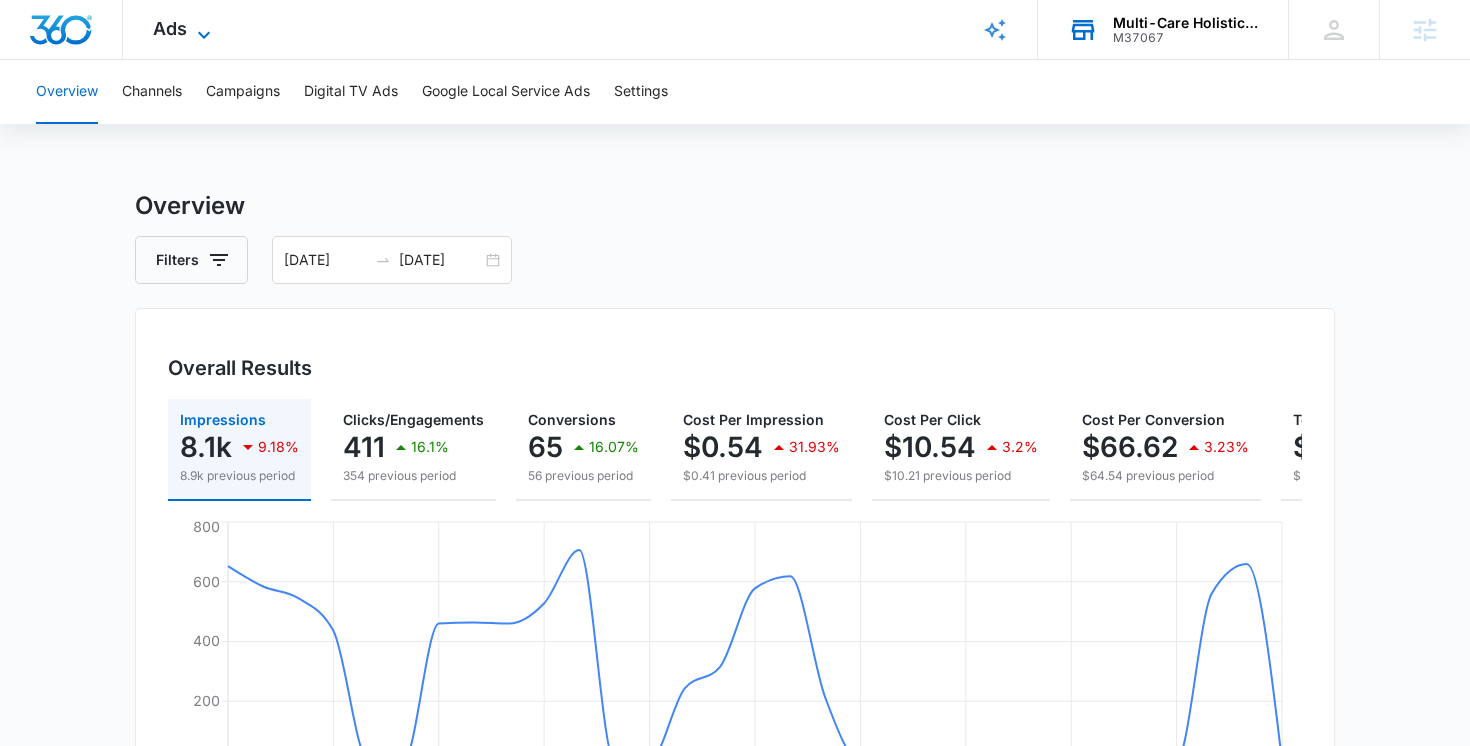 click 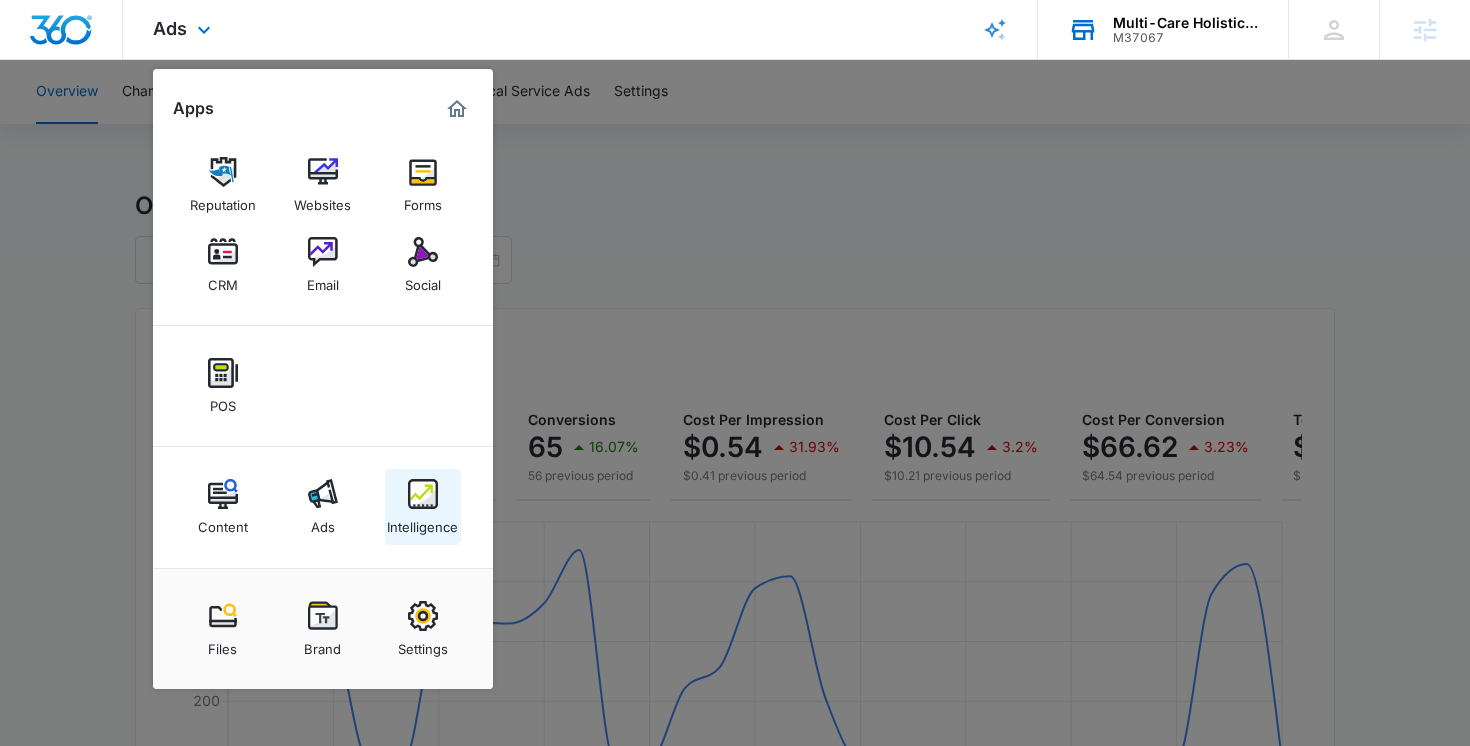 click at bounding box center (423, 494) 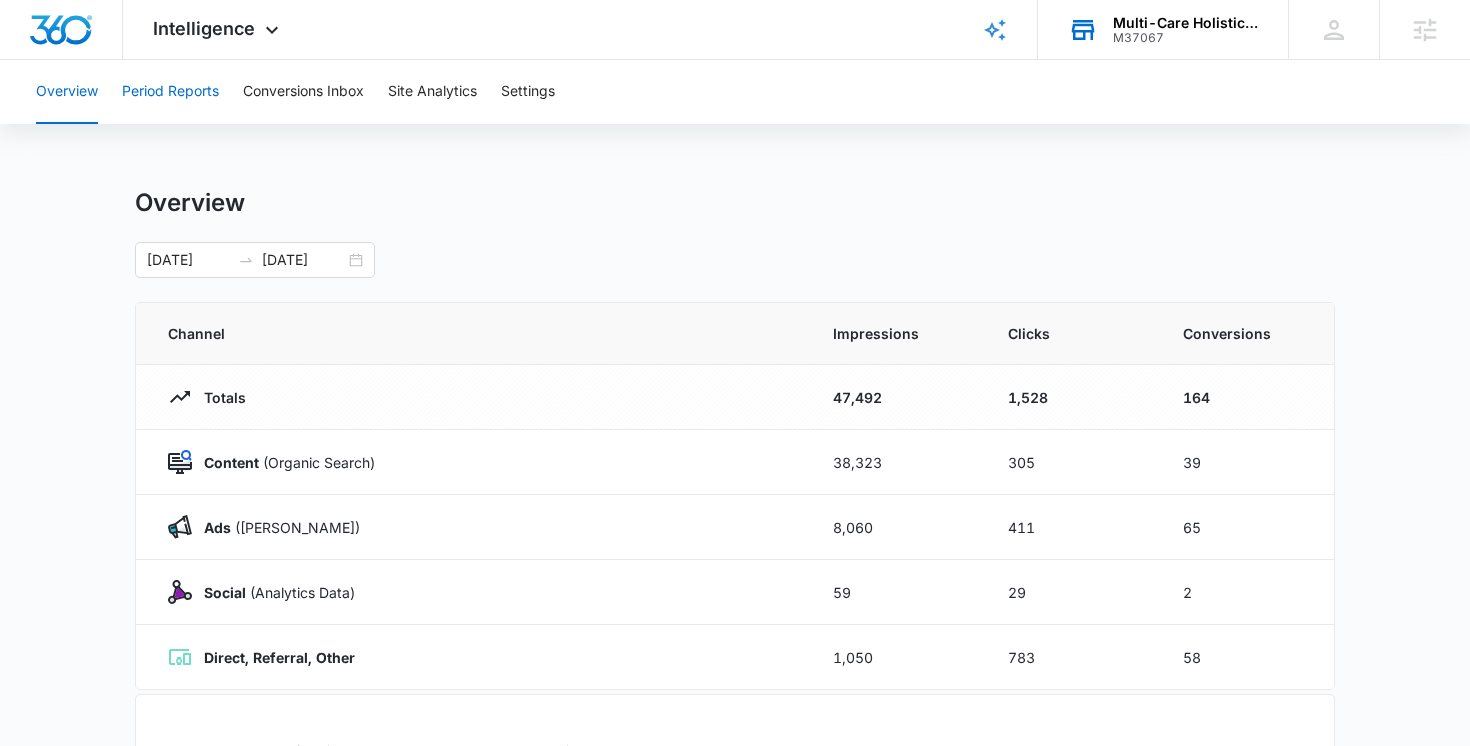 click on "Period Reports" at bounding box center (170, 92) 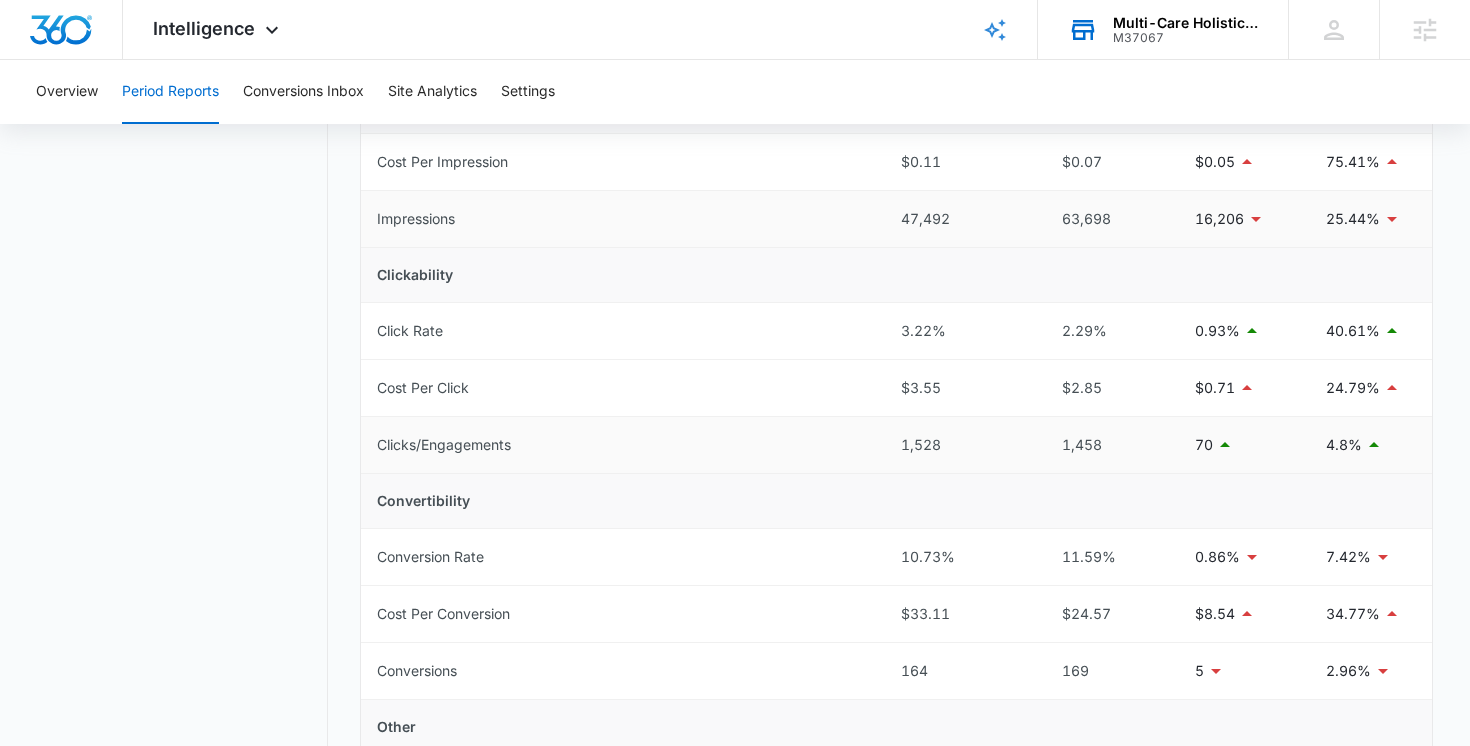 scroll, scrollTop: 341, scrollLeft: 0, axis: vertical 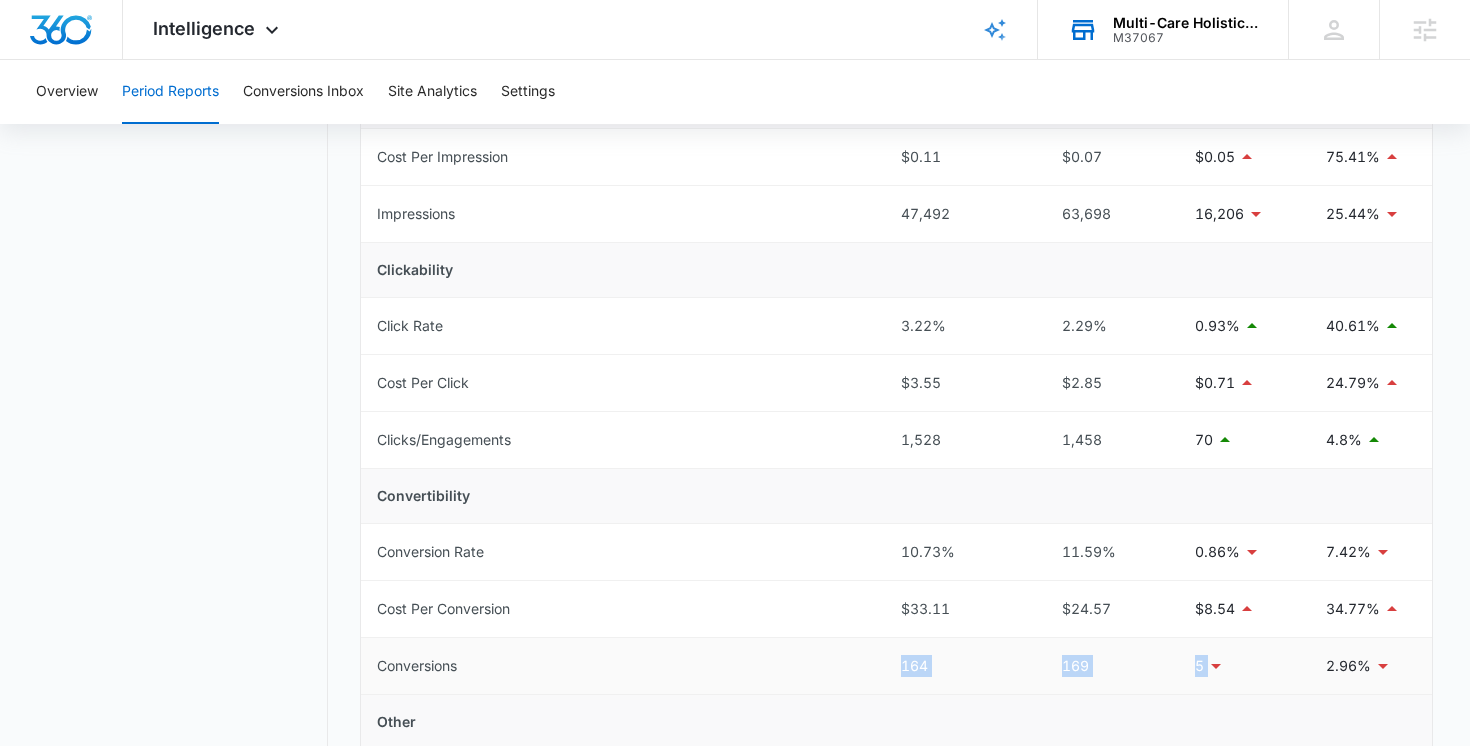 drag, startPoint x: 1266, startPoint y: 662, endPoint x: 889, endPoint y: 663, distance: 377.0013 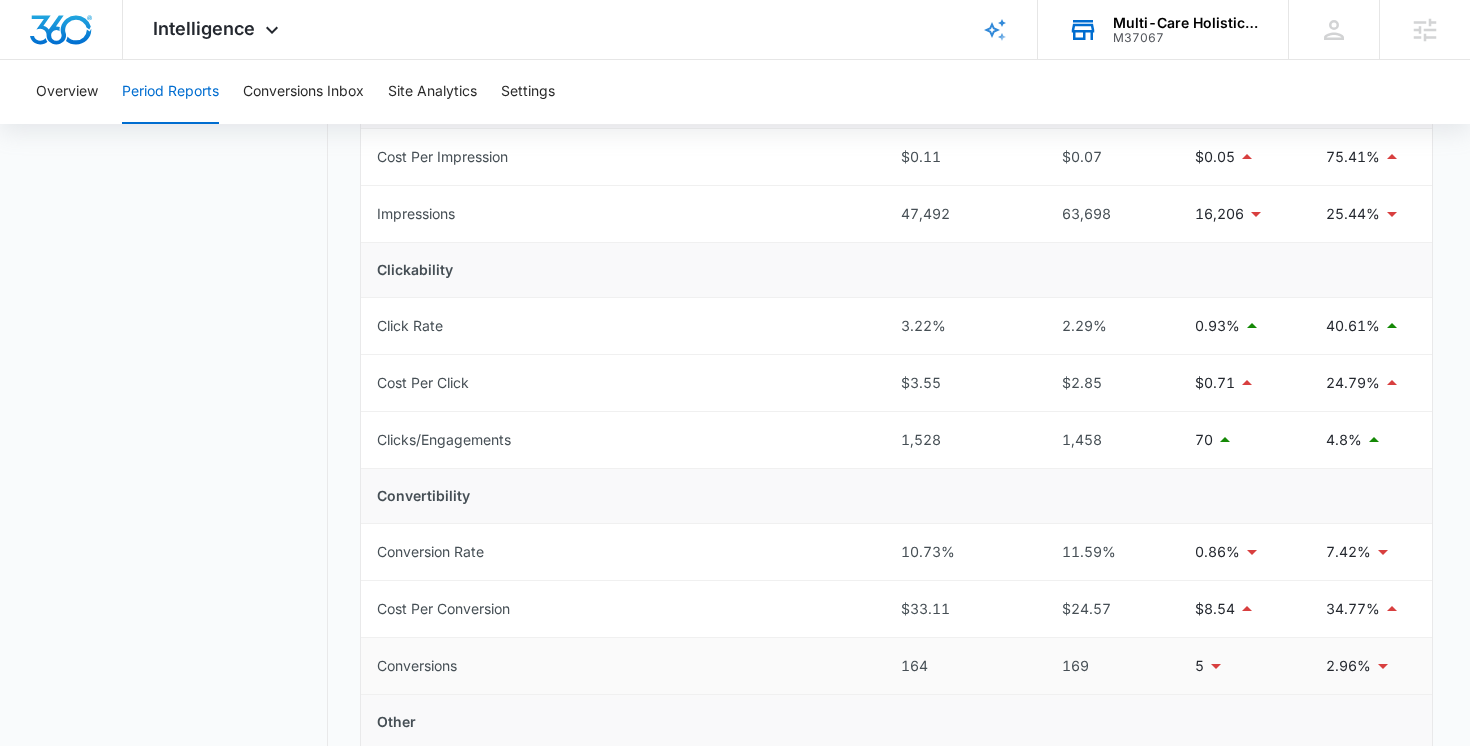 click on "2.96%" at bounding box center (1371, 666) 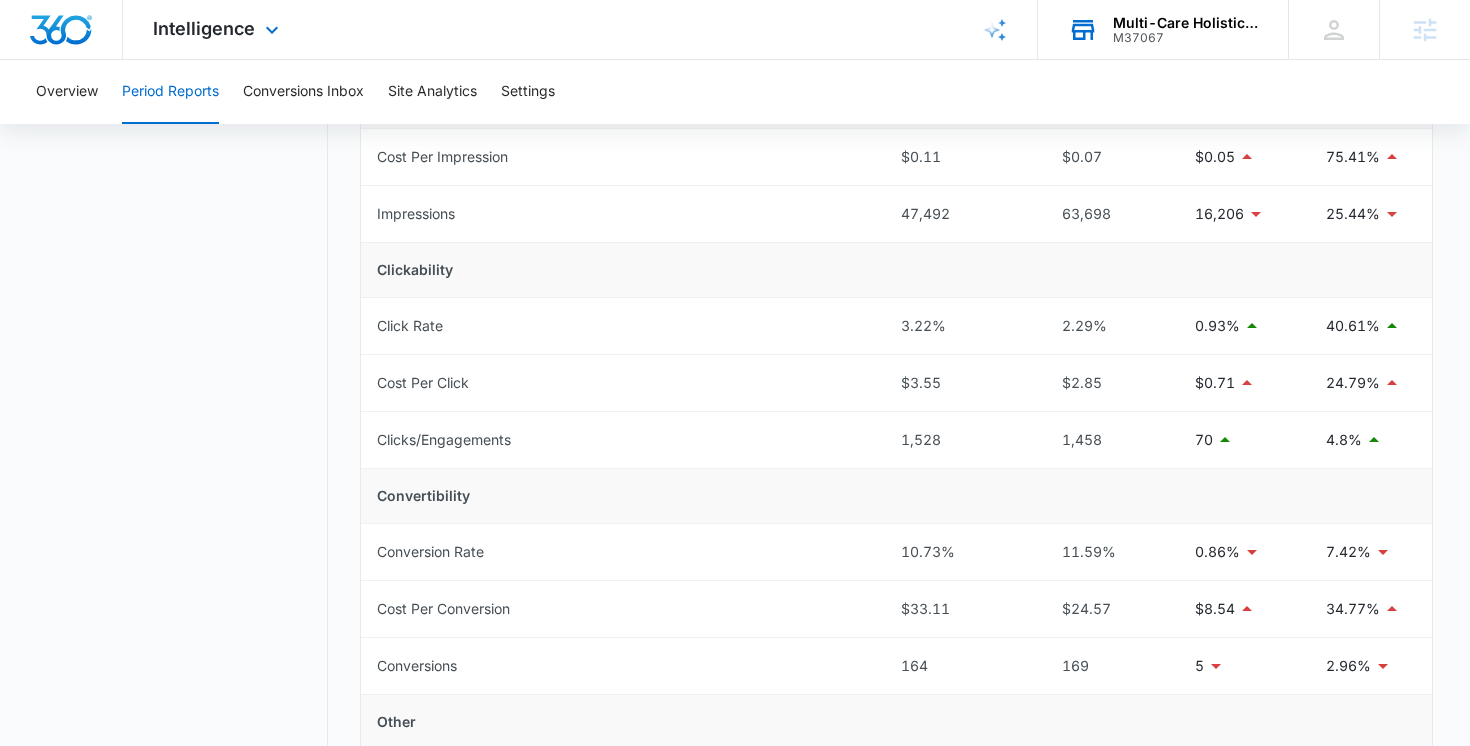 click on "Intelligence Apps Reputation Websites Forms CRM Email Social POS Content Ads Intelligence Files Brand Settings" at bounding box center [218, 29] 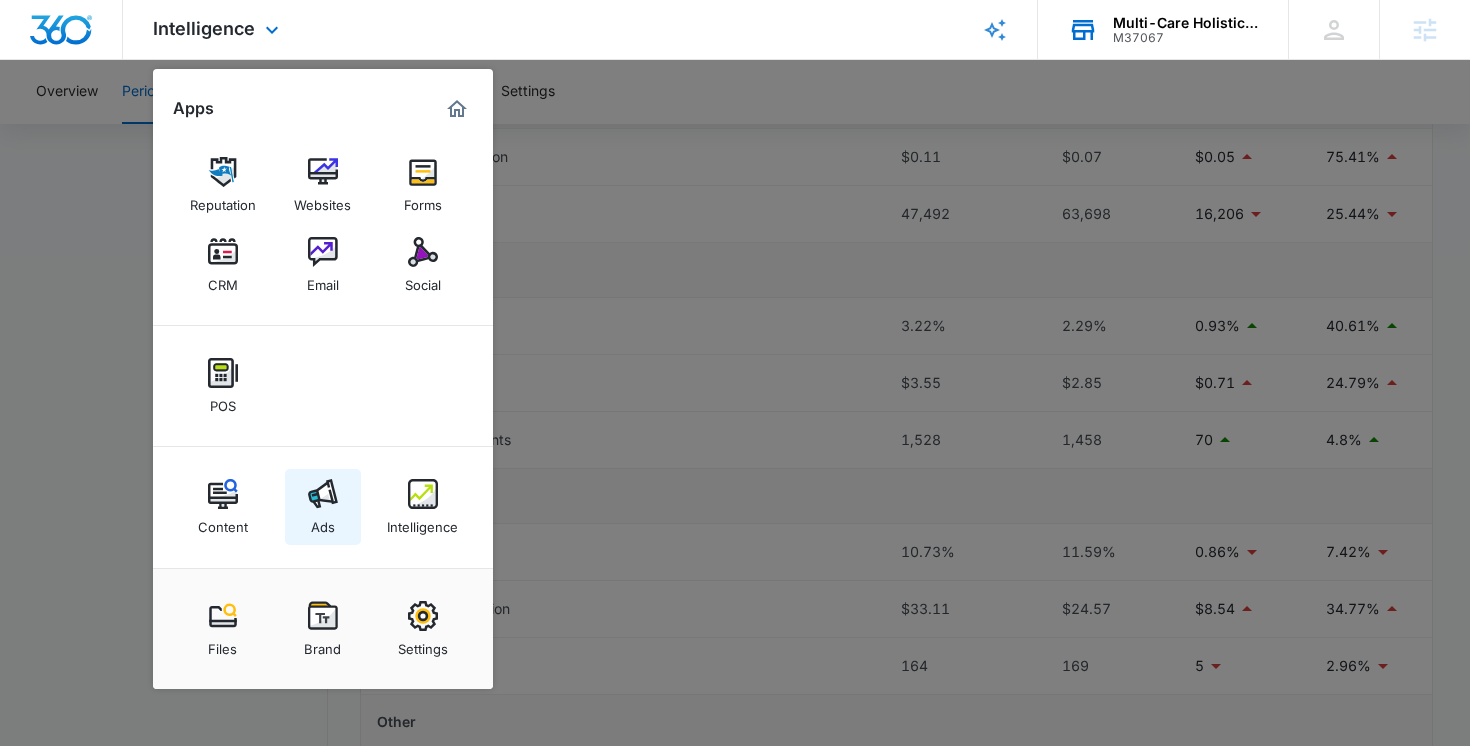 click on "Ads" at bounding box center [323, 522] 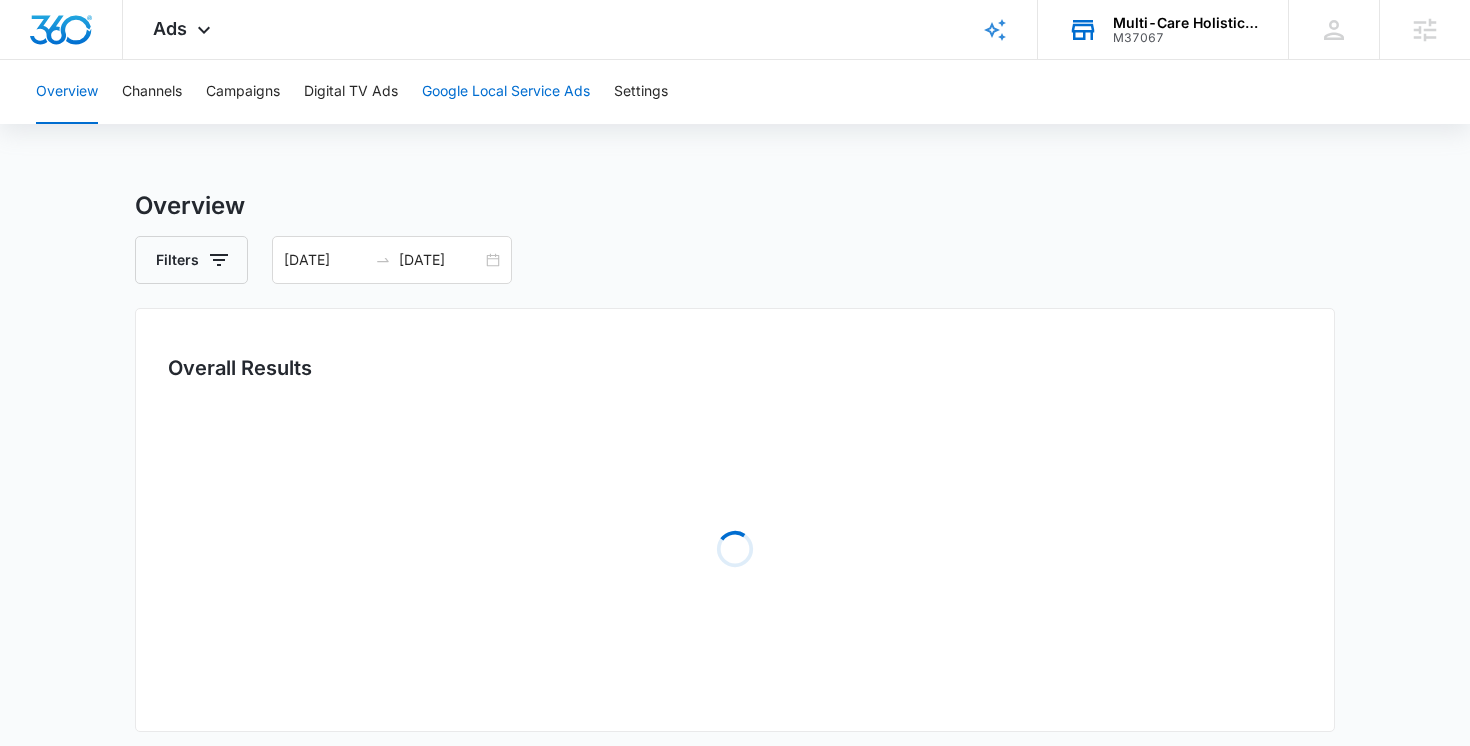 click on "Google Local Service Ads" at bounding box center (506, 92) 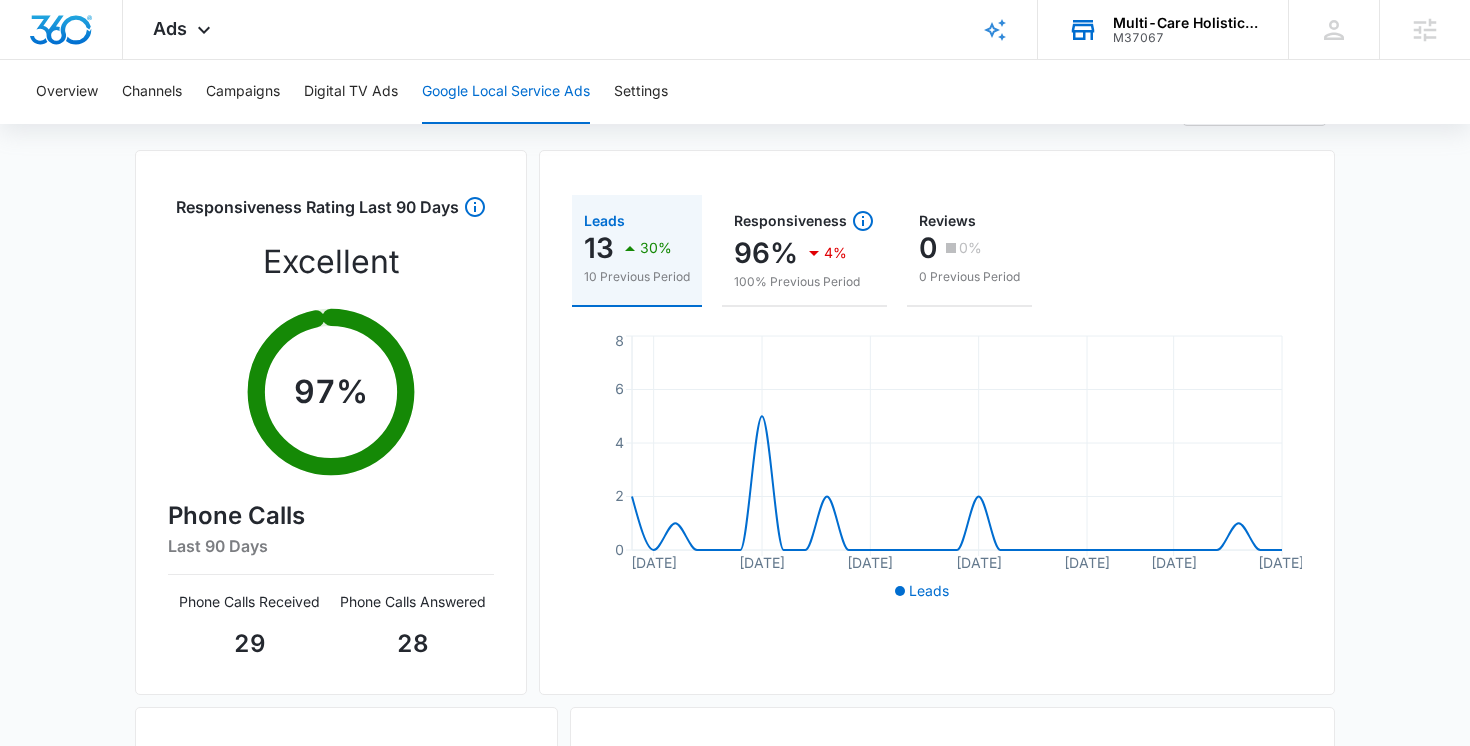 scroll, scrollTop: 0, scrollLeft: 0, axis: both 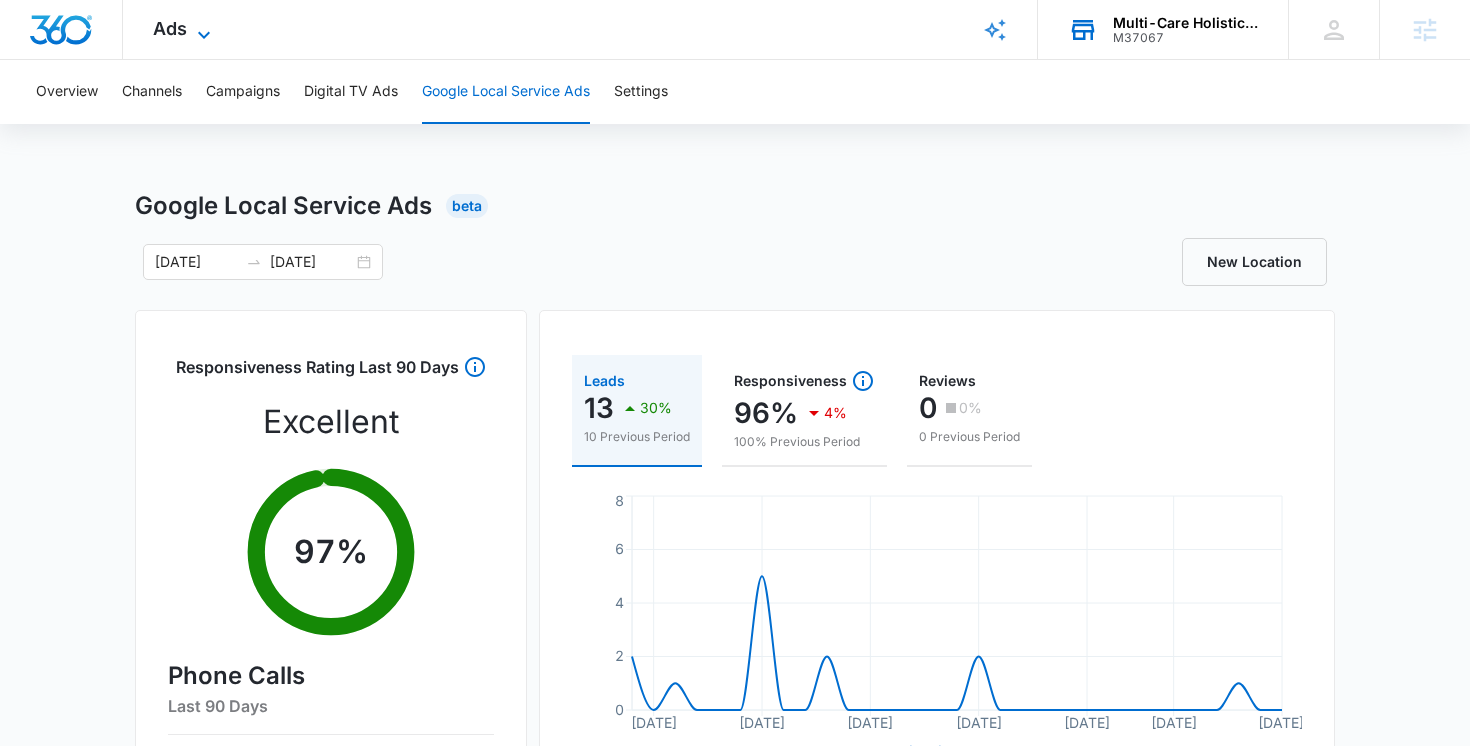 click on "Ads" at bounding box center (170, 28) 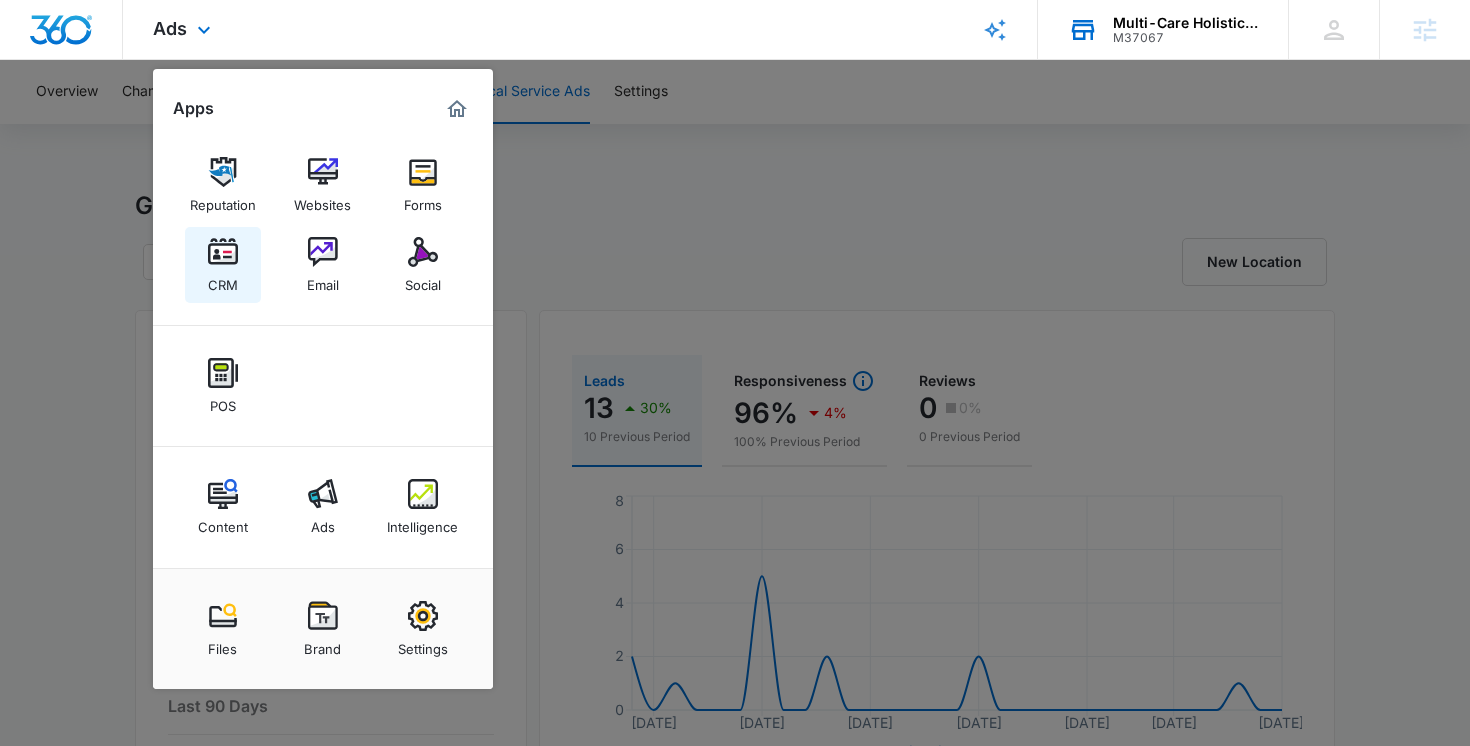 click at bounding box center [223, 252] 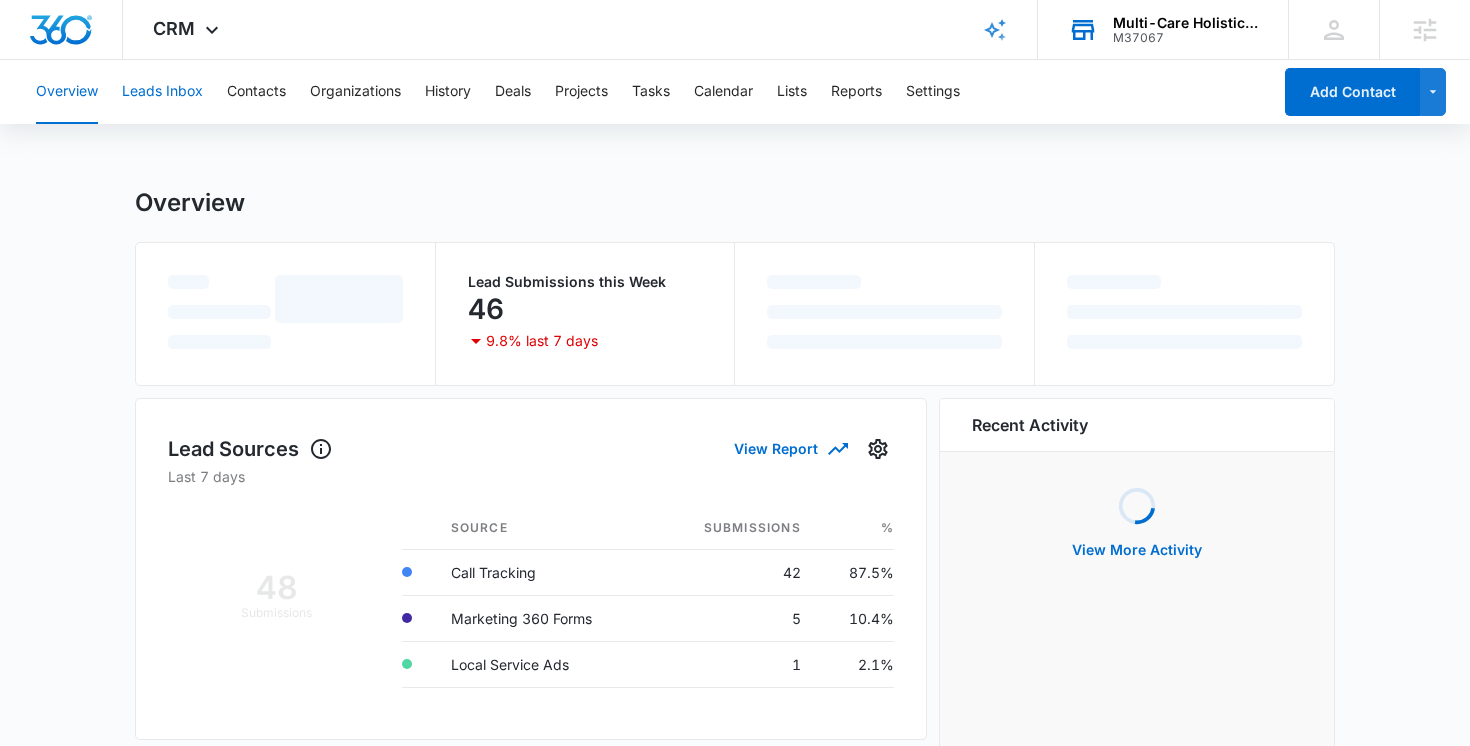 click on "Leads Inbox" at bounding box center (162, 92) 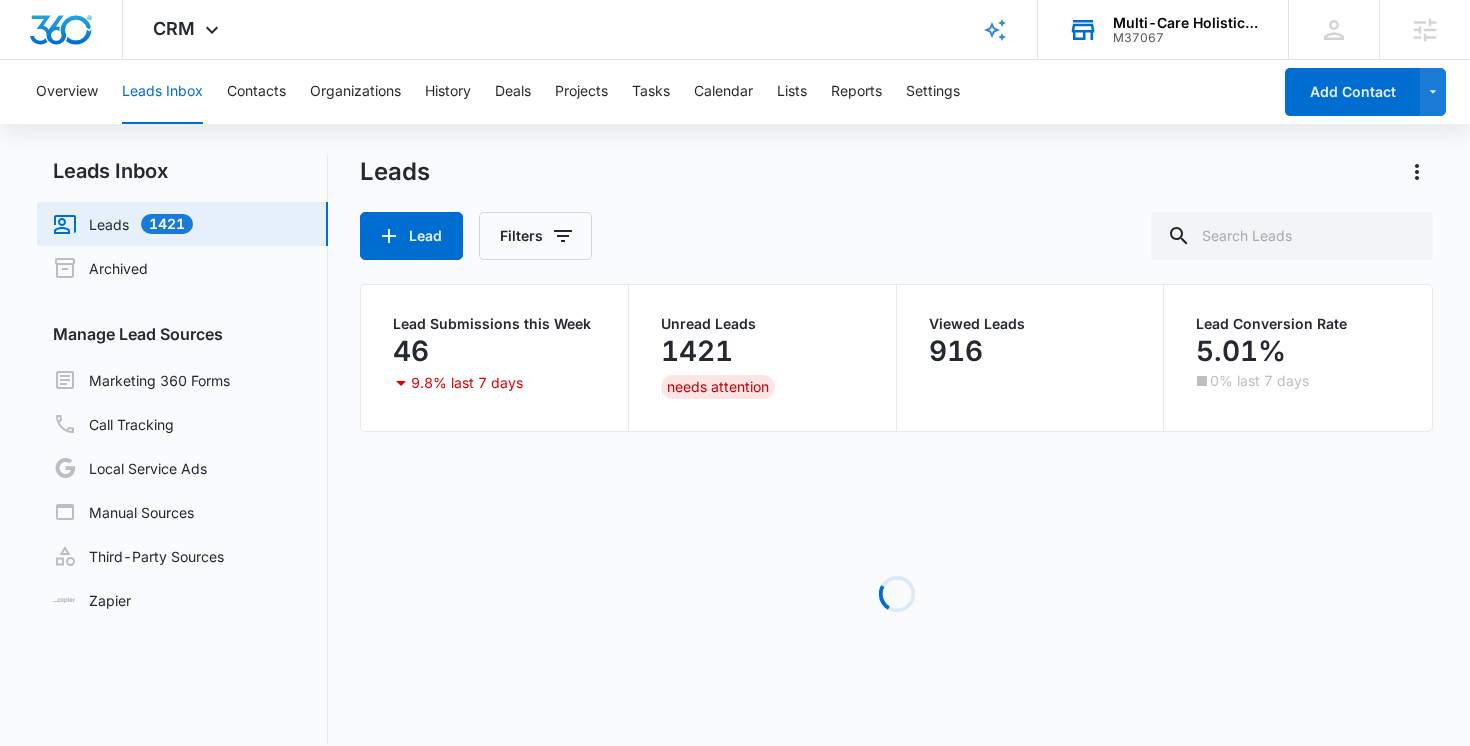 scroll, scrollTop: 0, scrollLeft: 0, axis: both 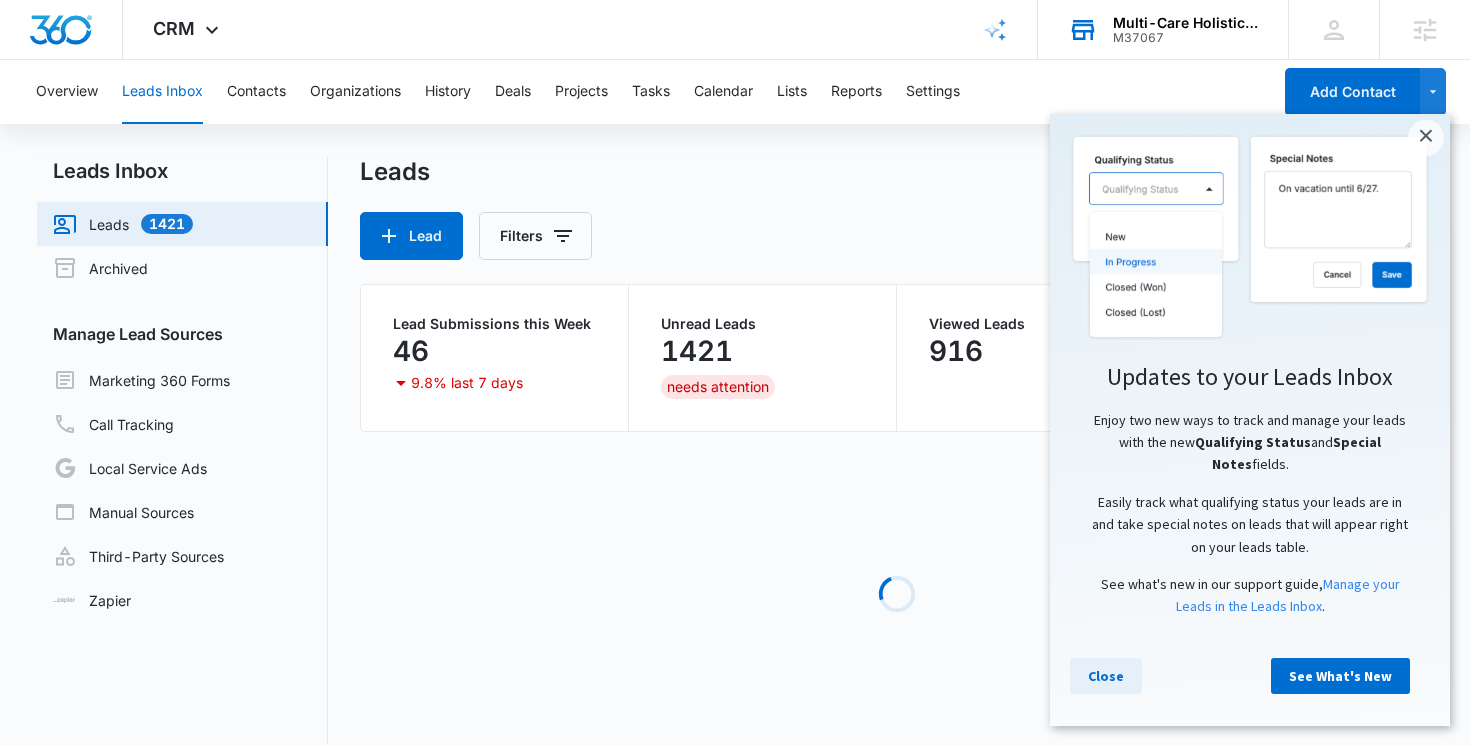click on "Close" at bounding box center (1106, 676) 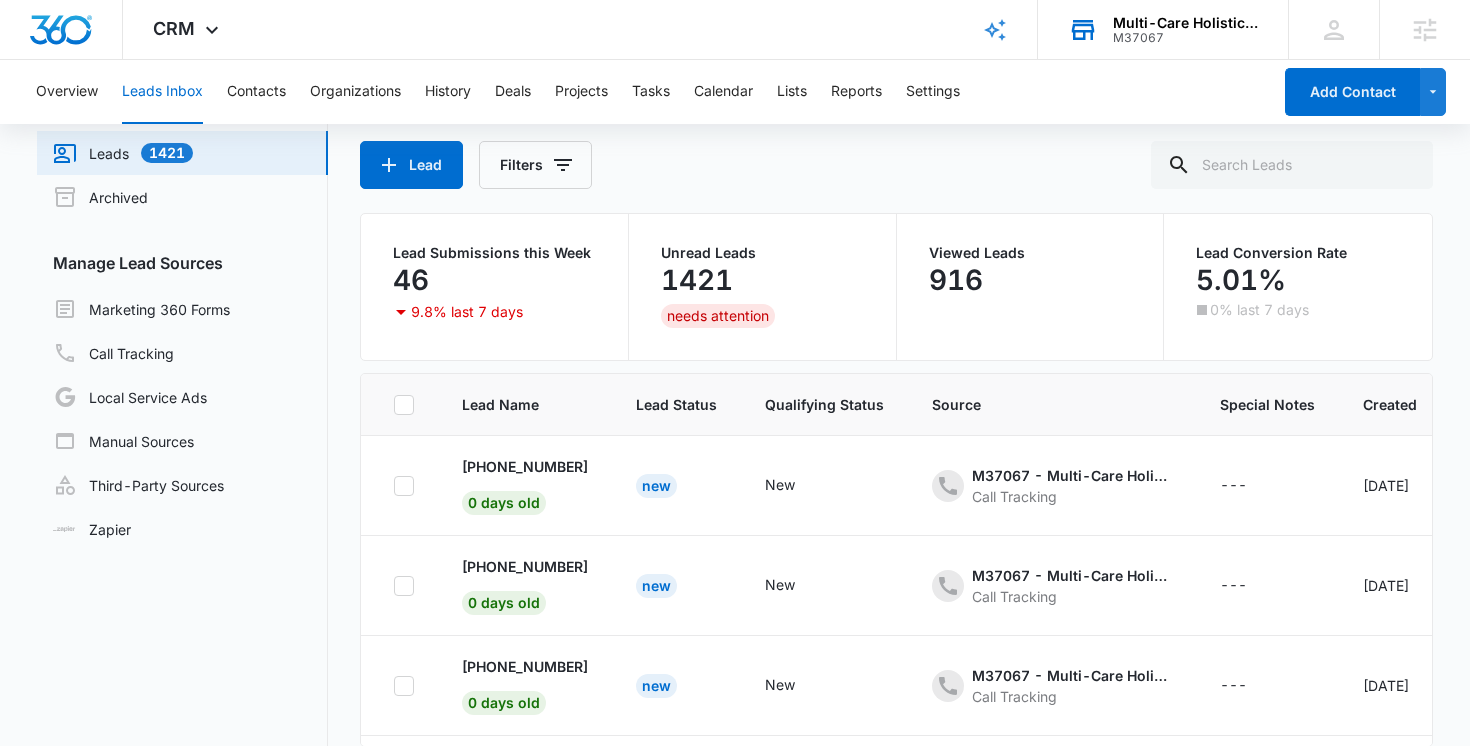 scroll, scrollTop: 158, scrollLeft: 0, axis: vertical 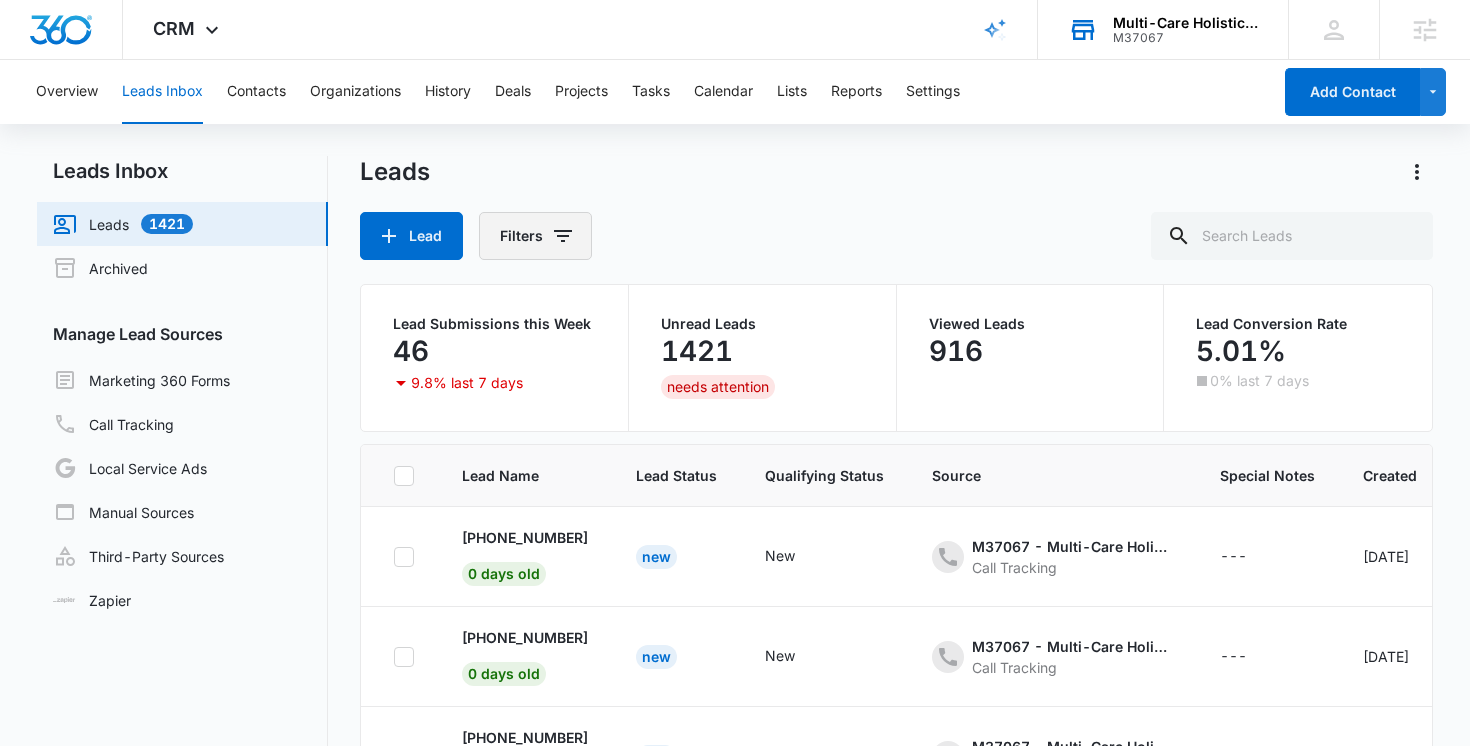 click 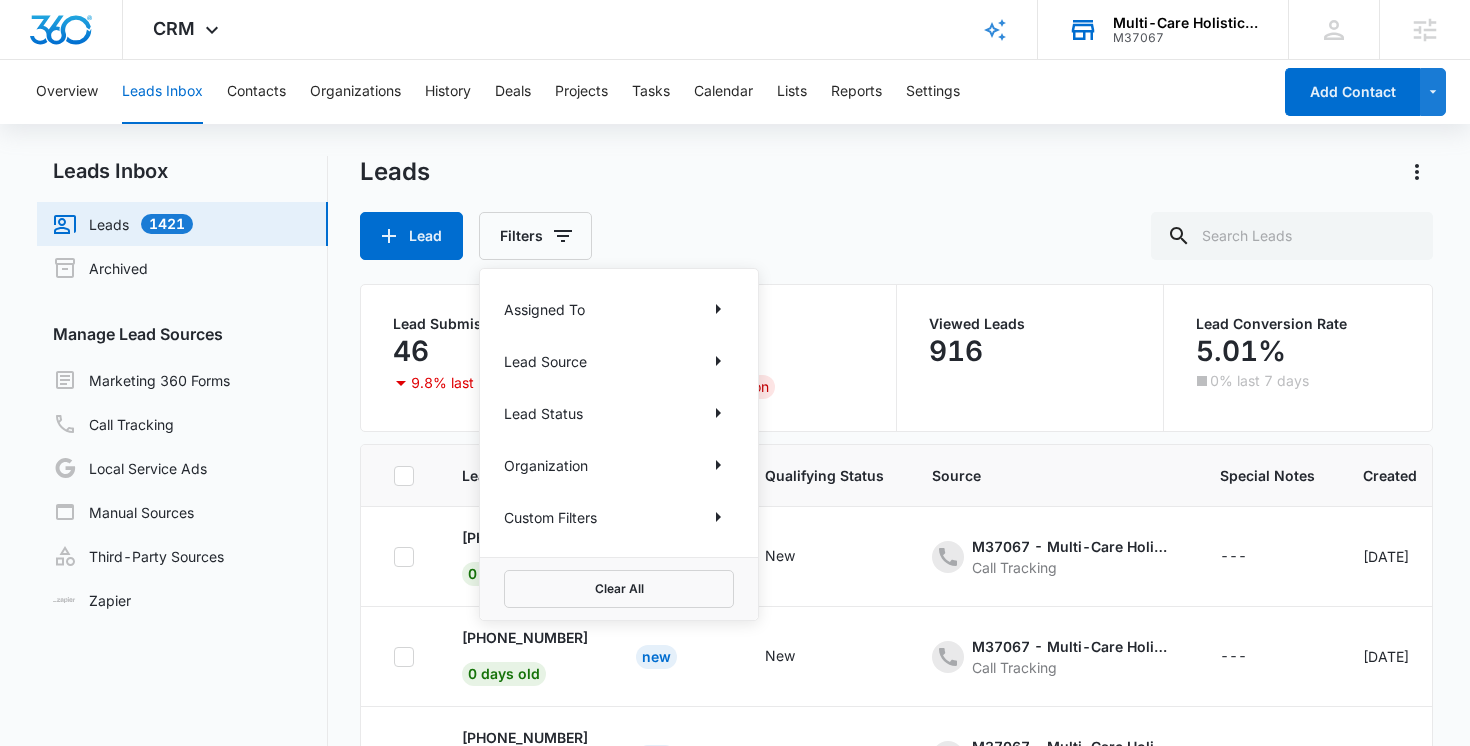 click on "Lead Source" at bounding box center [619, 361] 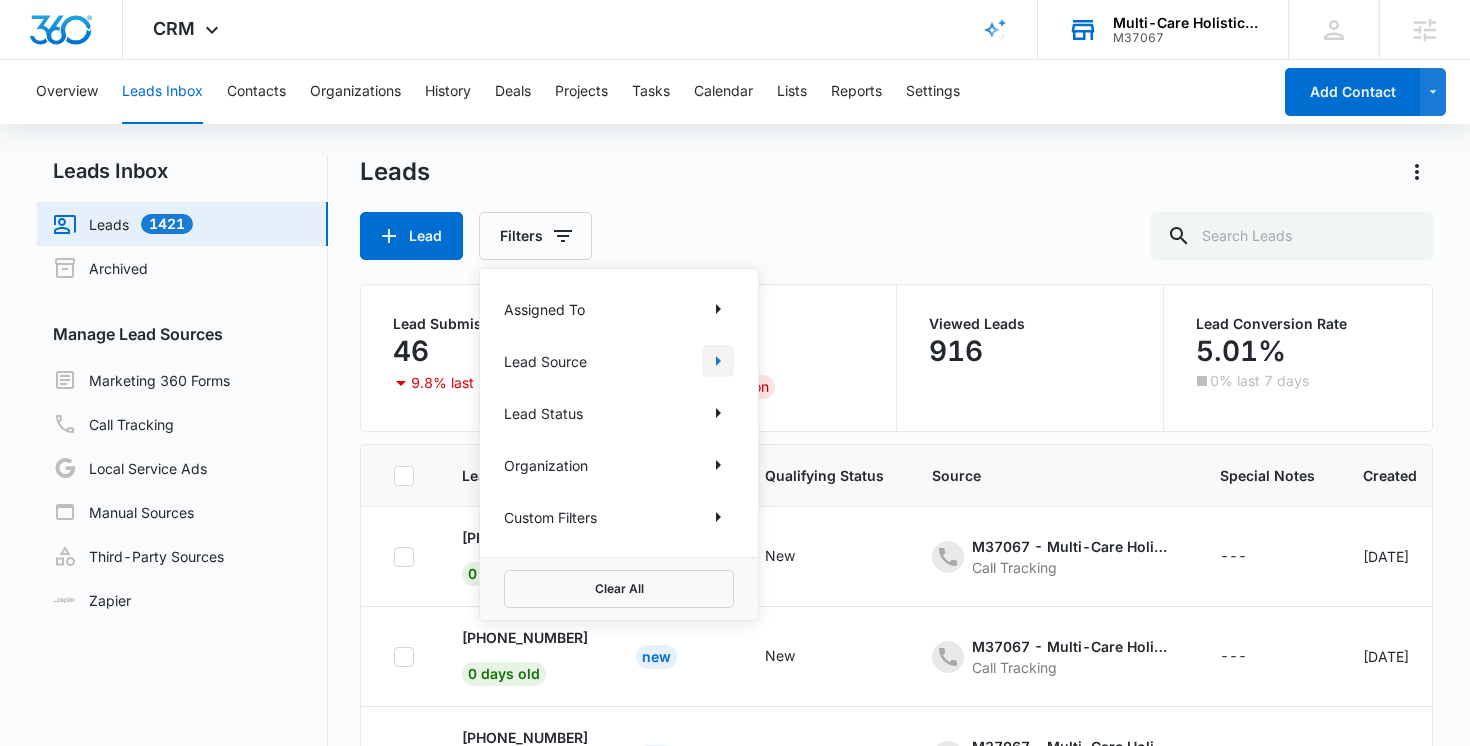 click 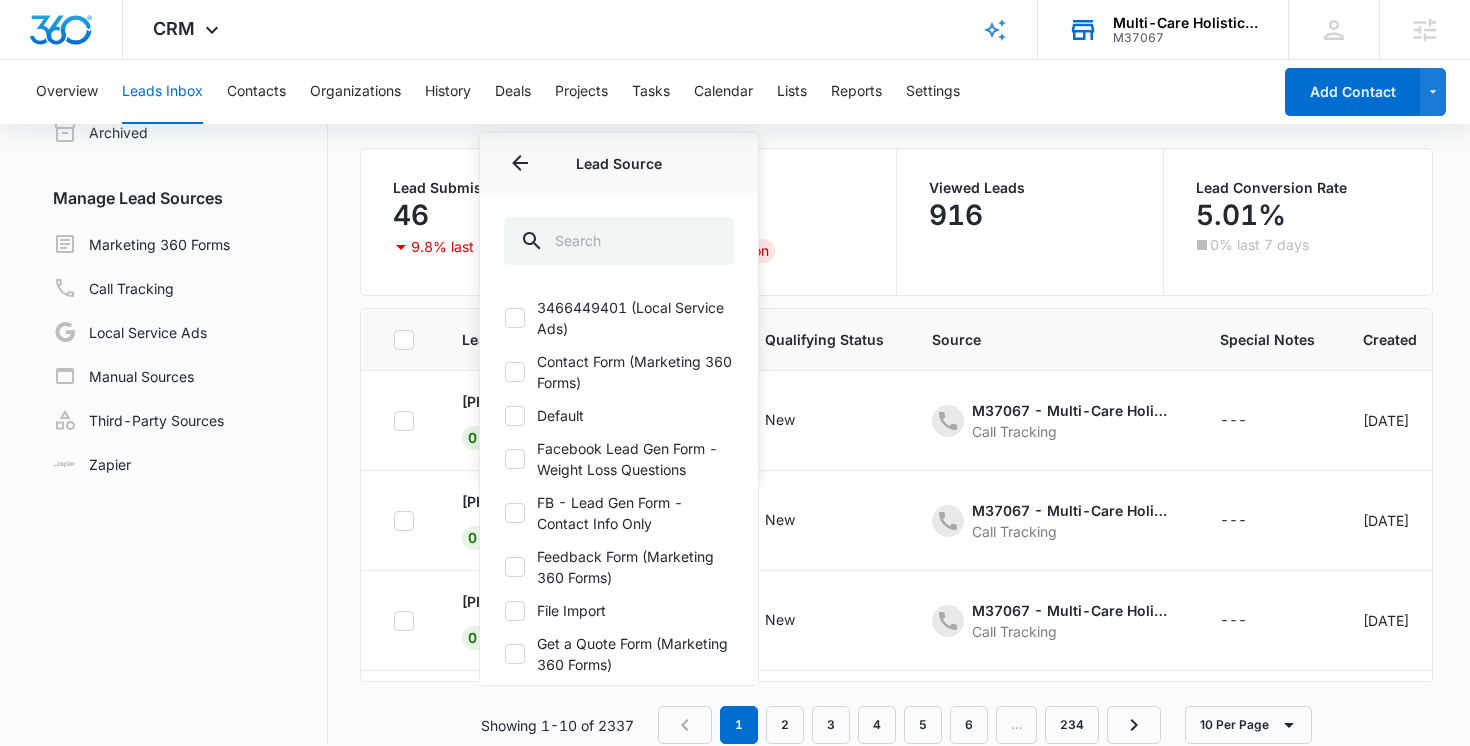 scroll, scrollTop: 158, scrollLeft: 0, axis: vertical 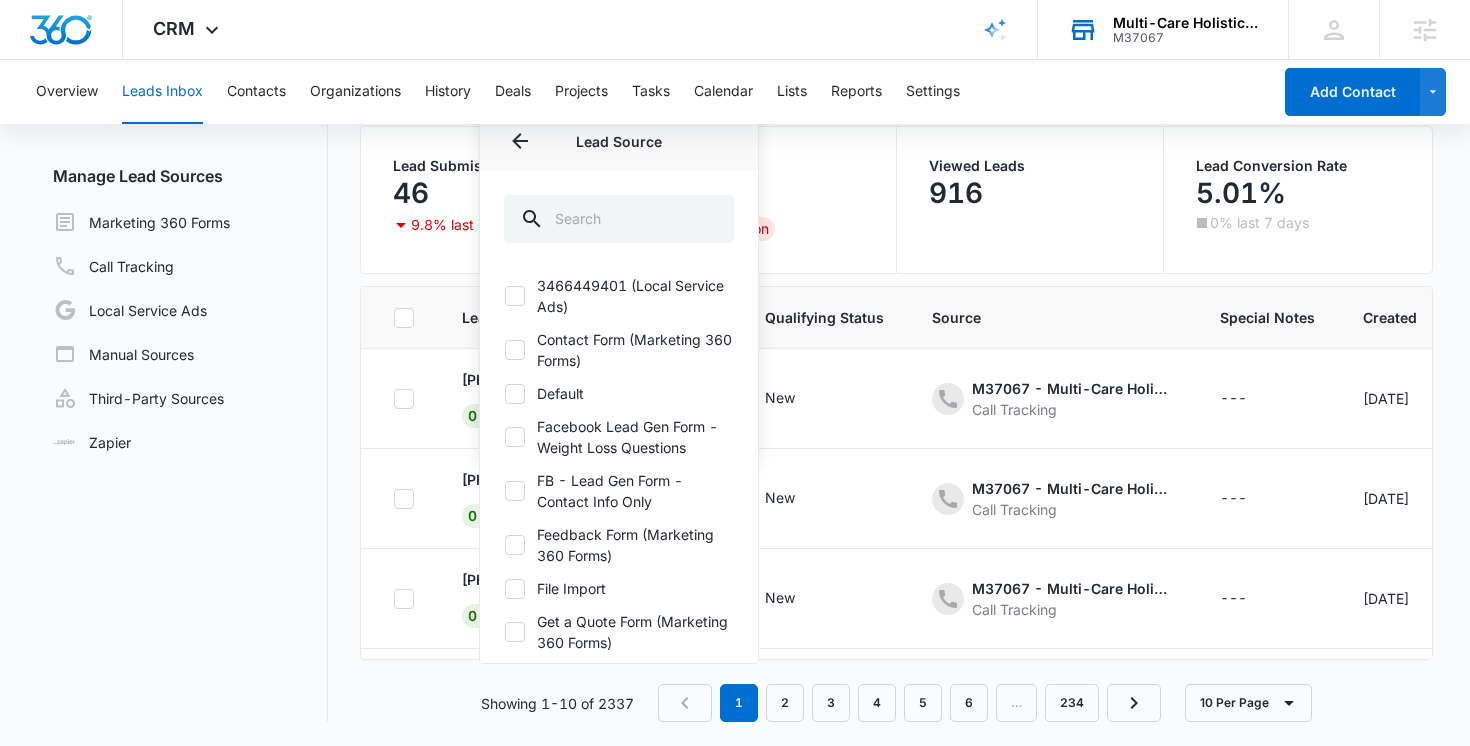 click on "3466449401 (Local Service Ads)" at bounding box center (619, 296) 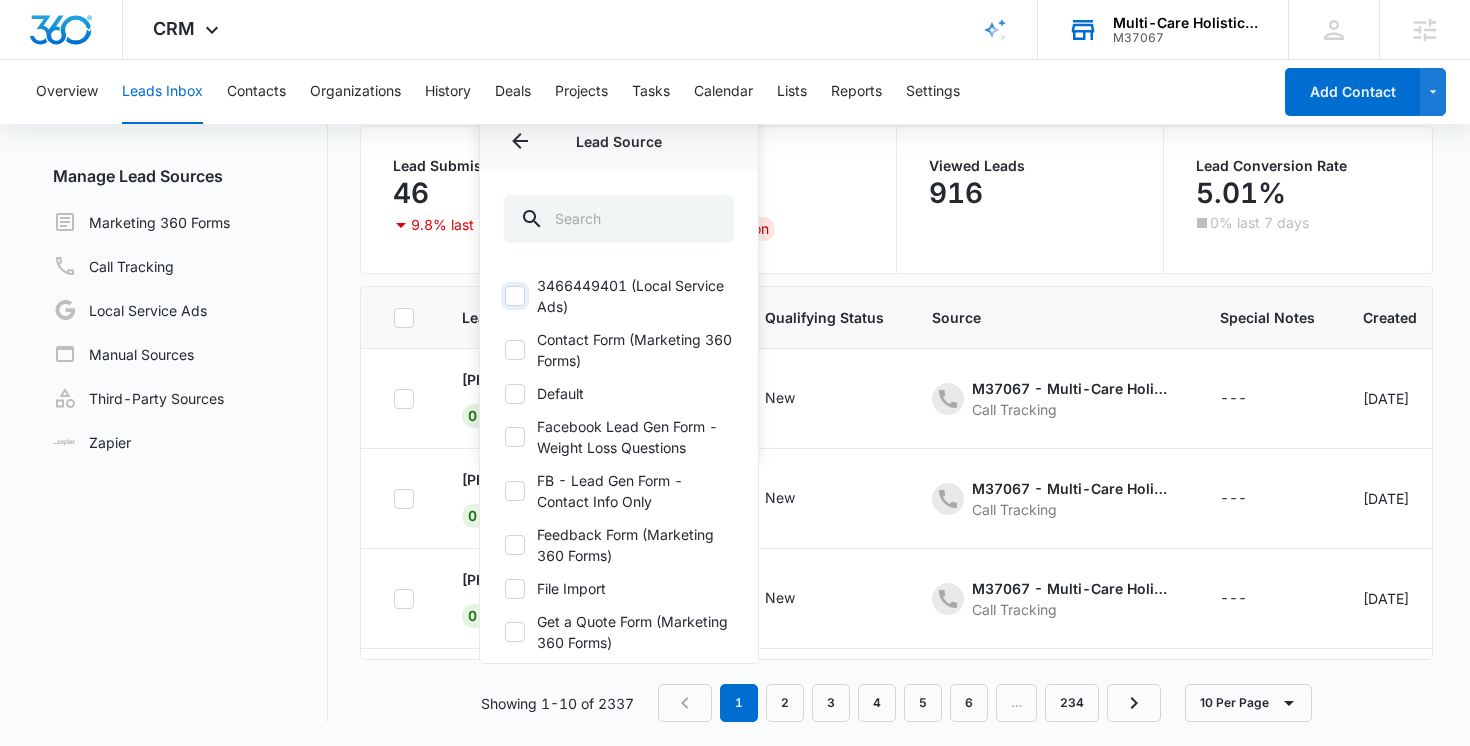 click on "3466449401 (Local Service Ads)" at bounding box center [504, 296] 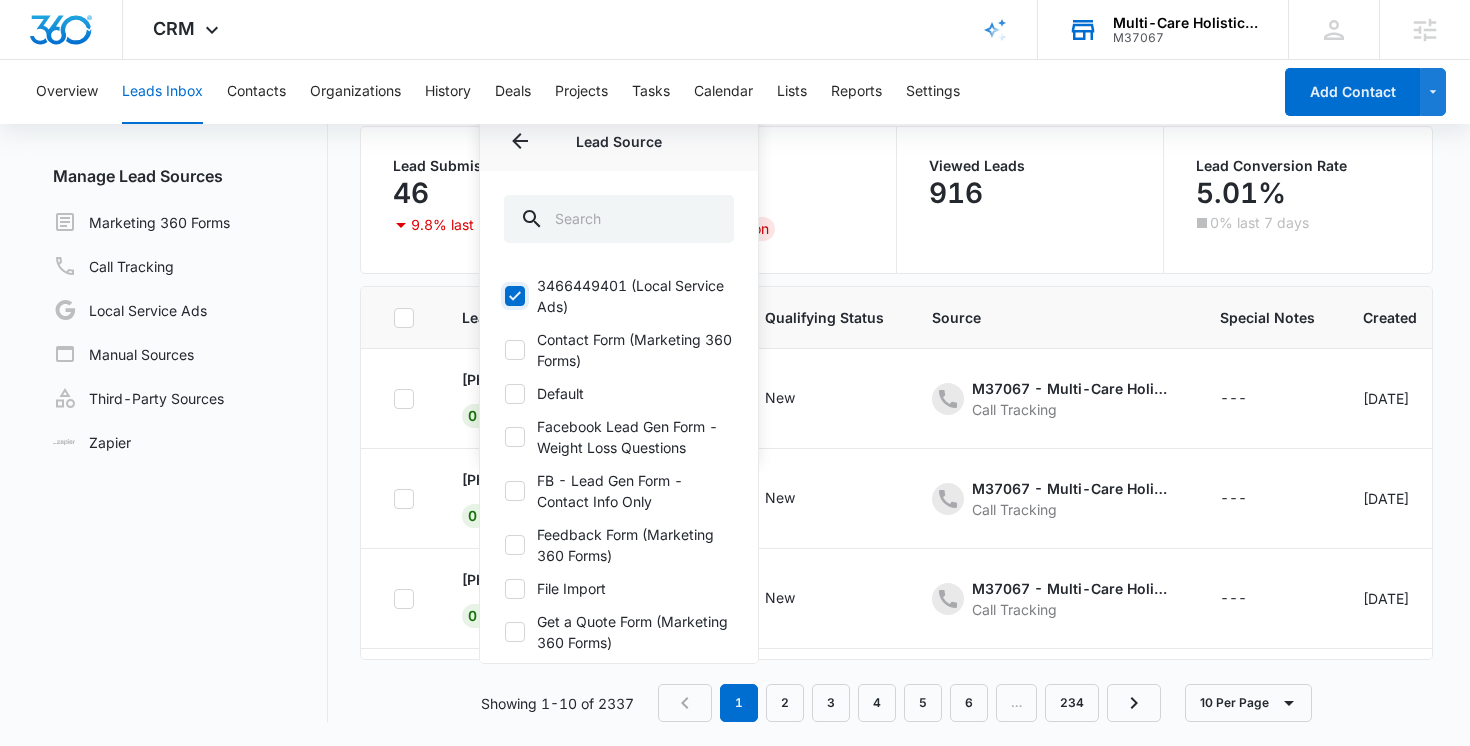 checkbox on "true" 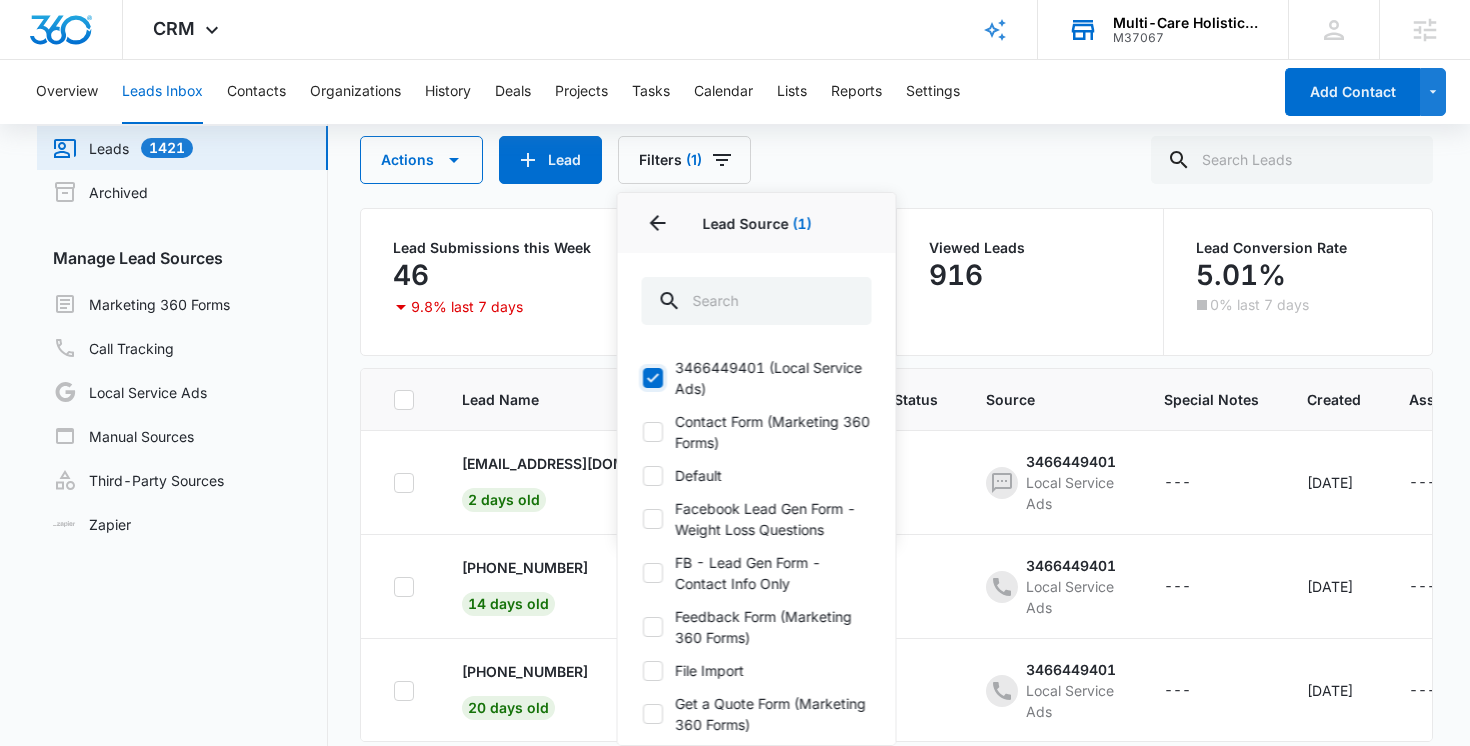 scroll, scrollTop: 158, scrollLeft: 0, axis: vertical 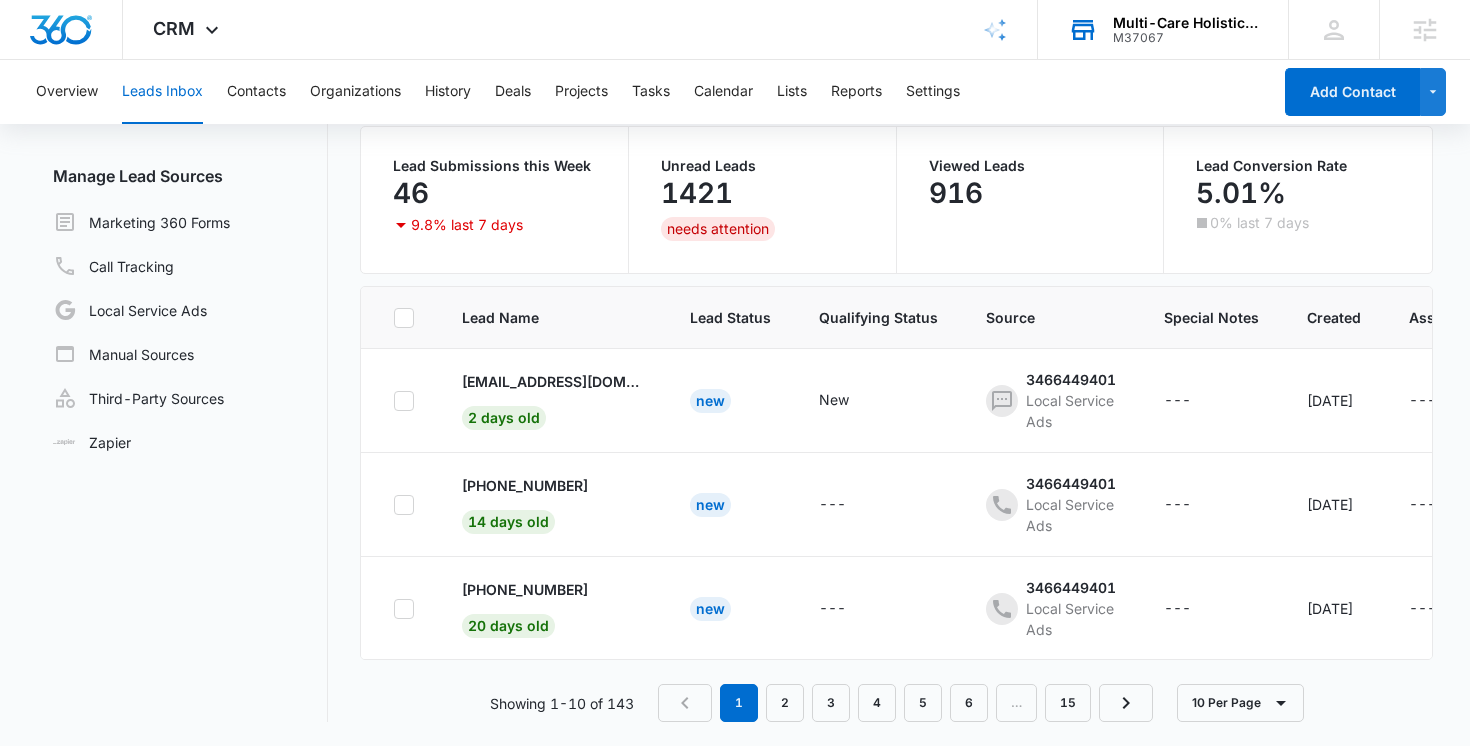 click on "Viewed Leads" at bounding box center (1030, 166) 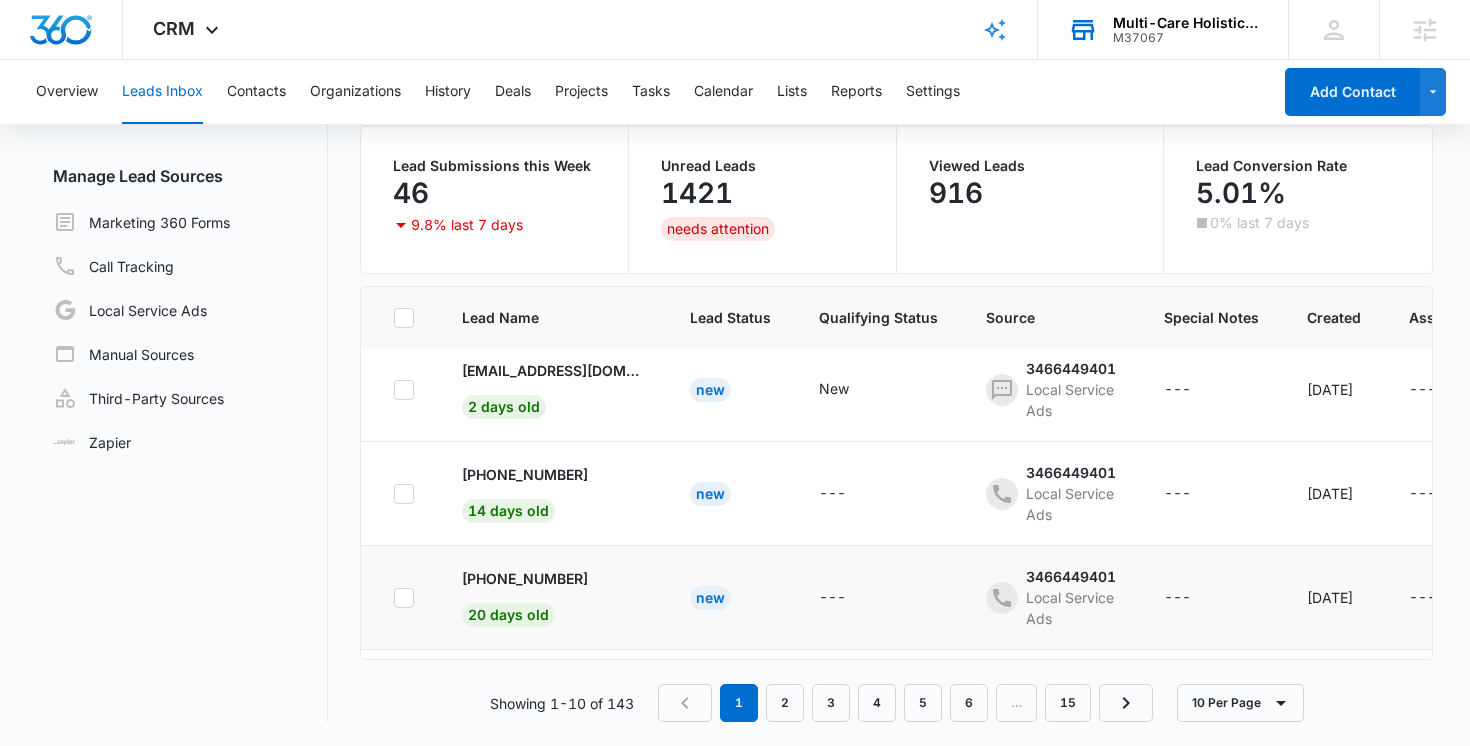 scroll, scrollTop: 0, scrollLeft: 0, axis: both 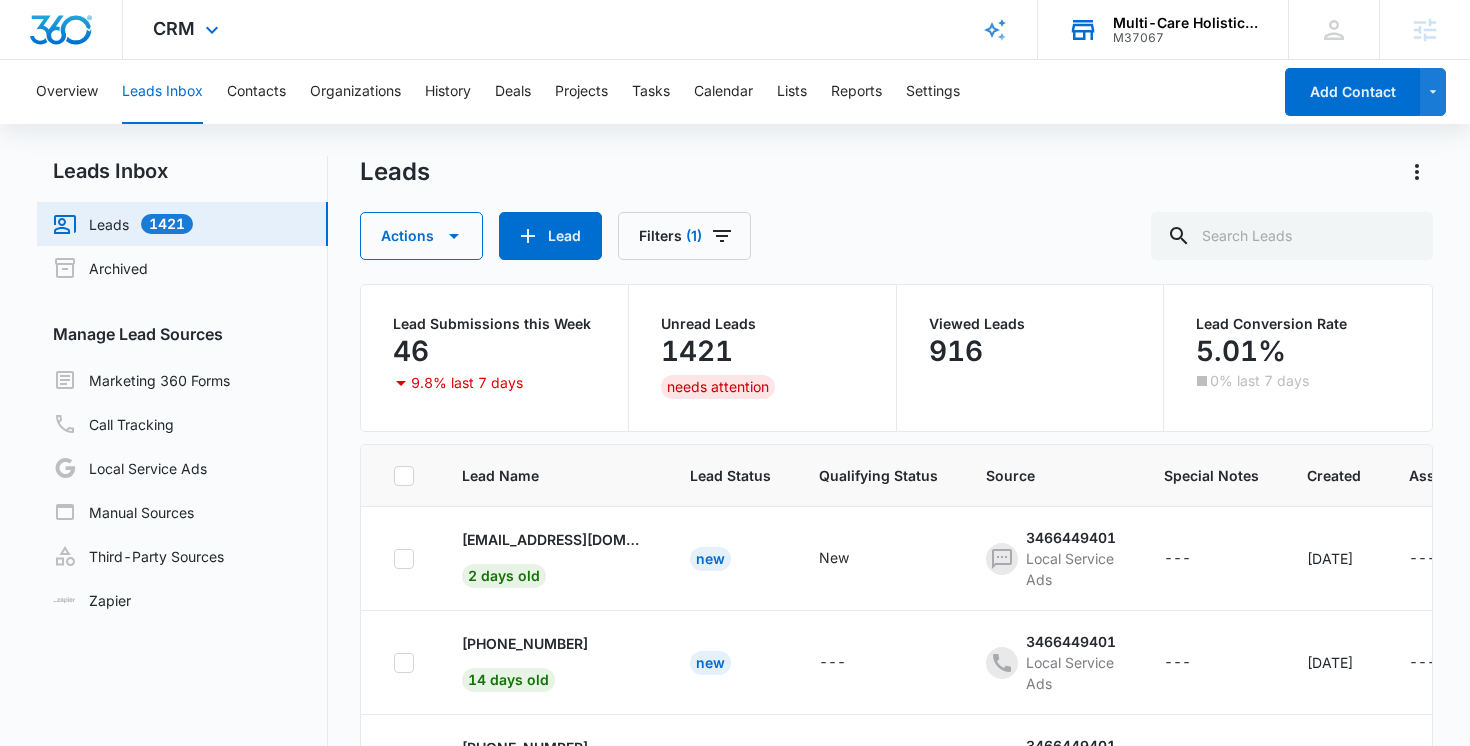 click on "CRM Apps Reputation Websites Forms CRM Email Social POS Content Ads Intelligence Files Brand Settings" at bounding box center [188, 29] 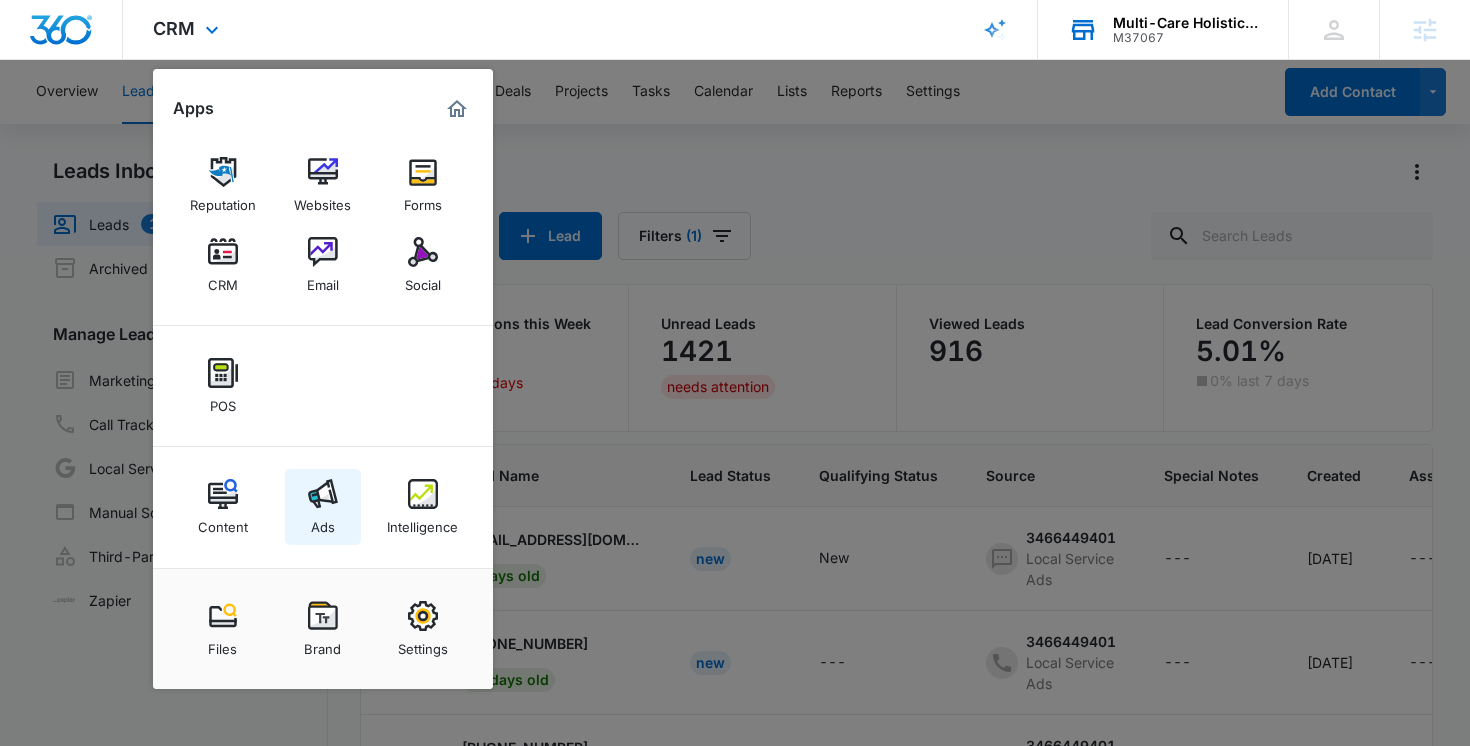 click at bounding box center (323, 494) 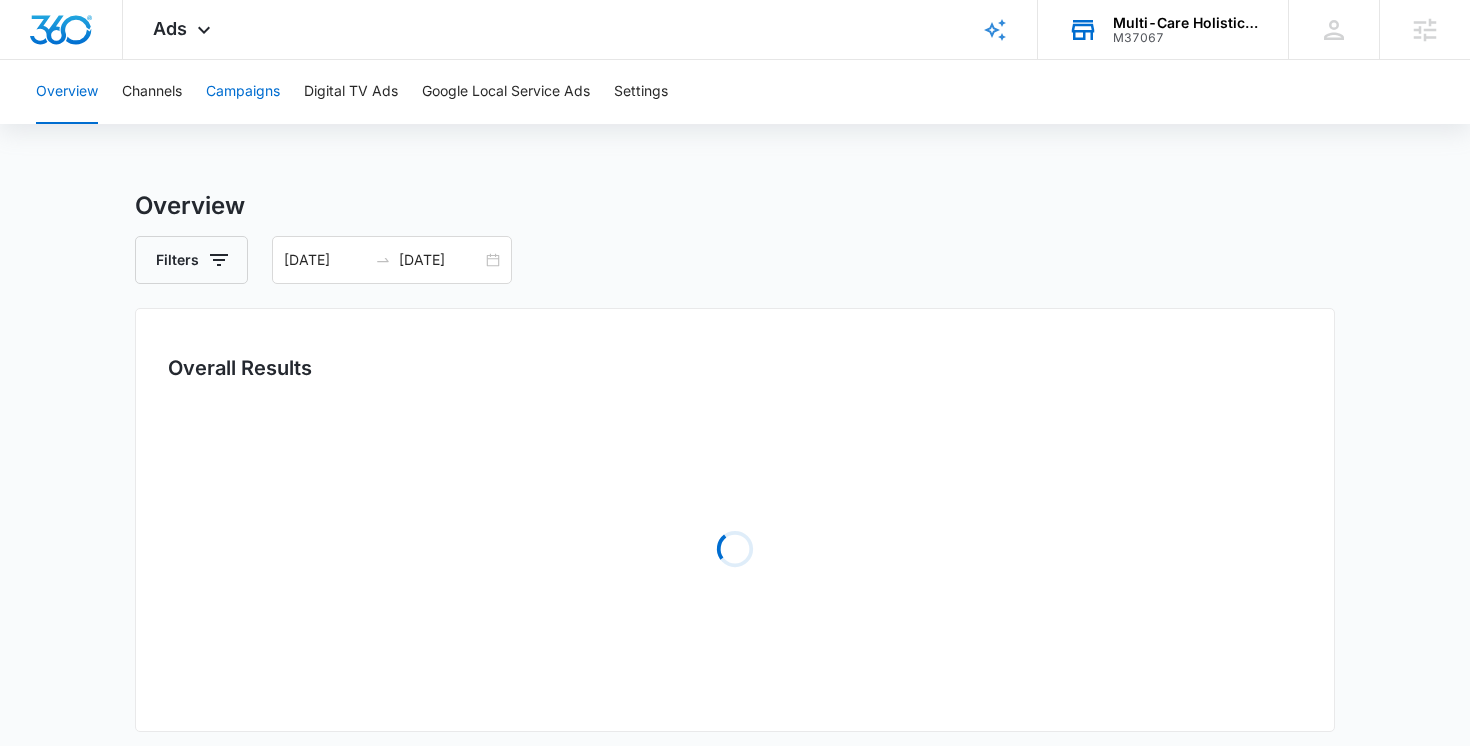 click on "Campaigns" at bounding box center [243, 92] 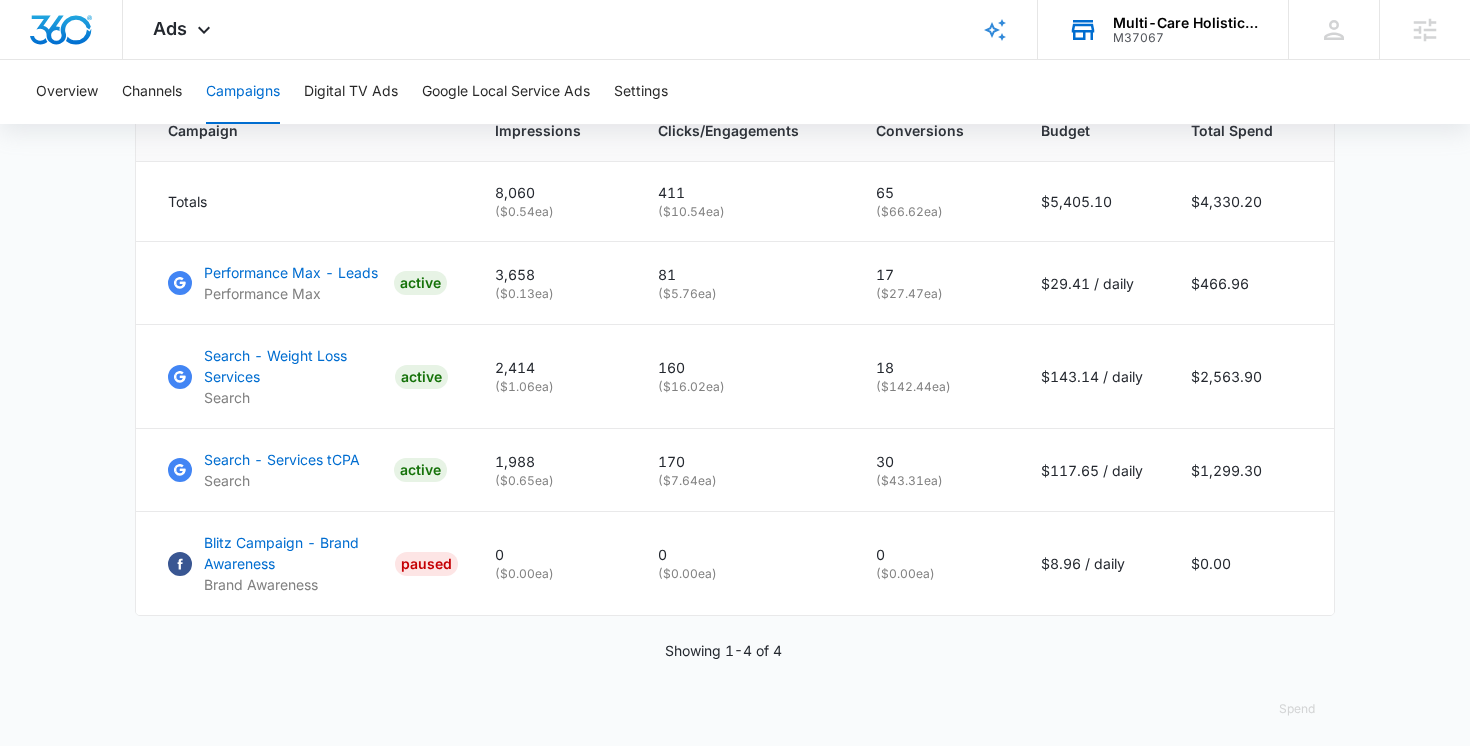 scroll, scrollTop: 883, scrollLeft: 0, axis: vertical 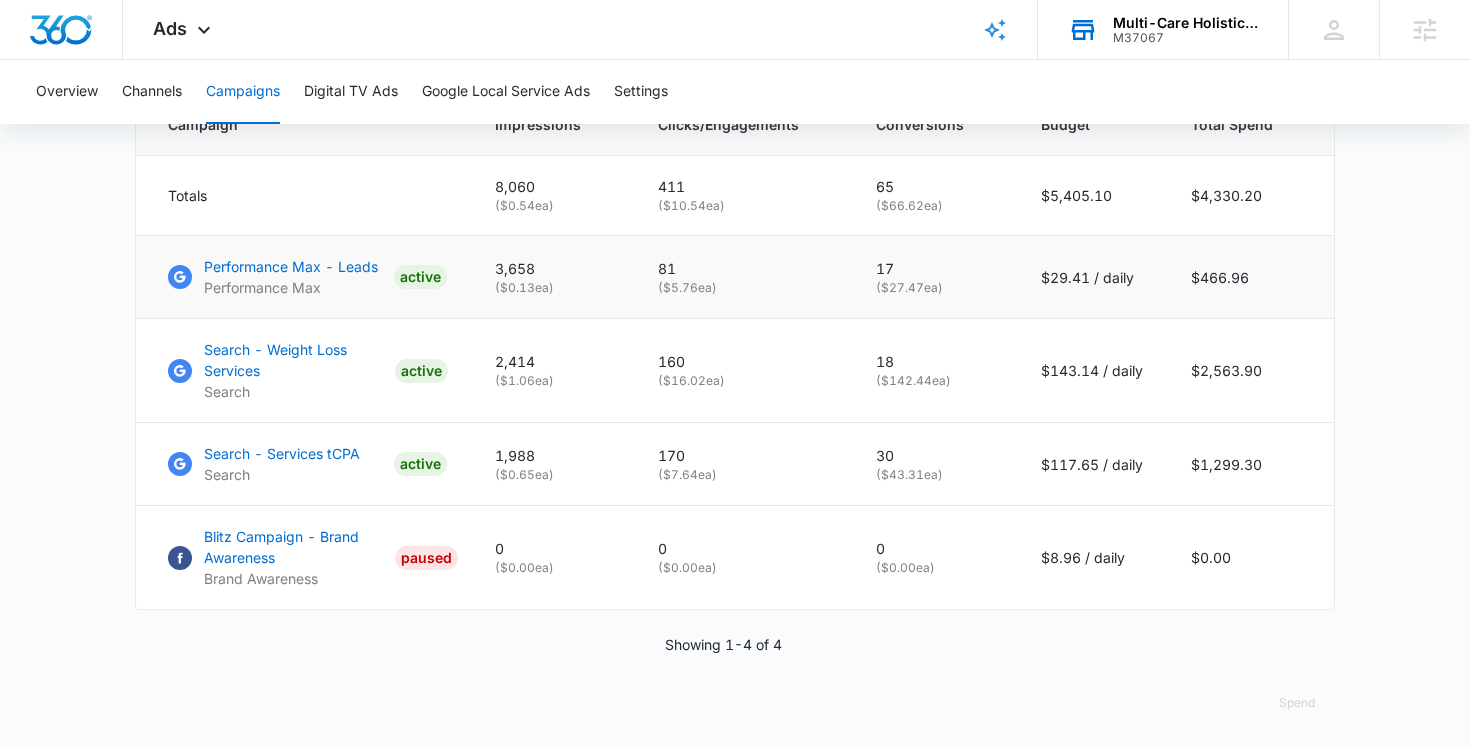 drag, startPoint x: 875, startPoint y: 290, endPoint x: 980, endPoint y: 294, distance: 105.076164 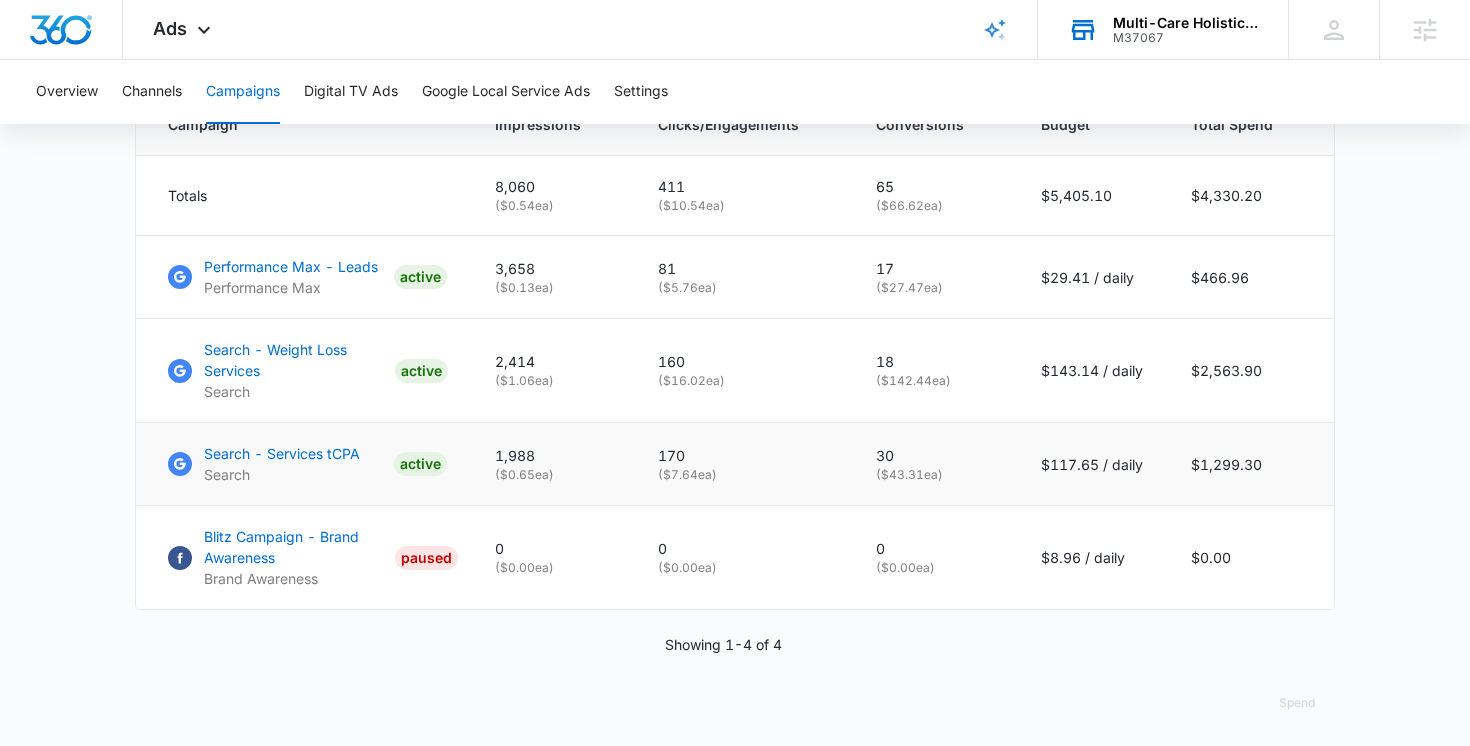 drag, startPoint x: 870, startPoint y: 476, endPoint x: 989, endPoint y: 476, distance: 119 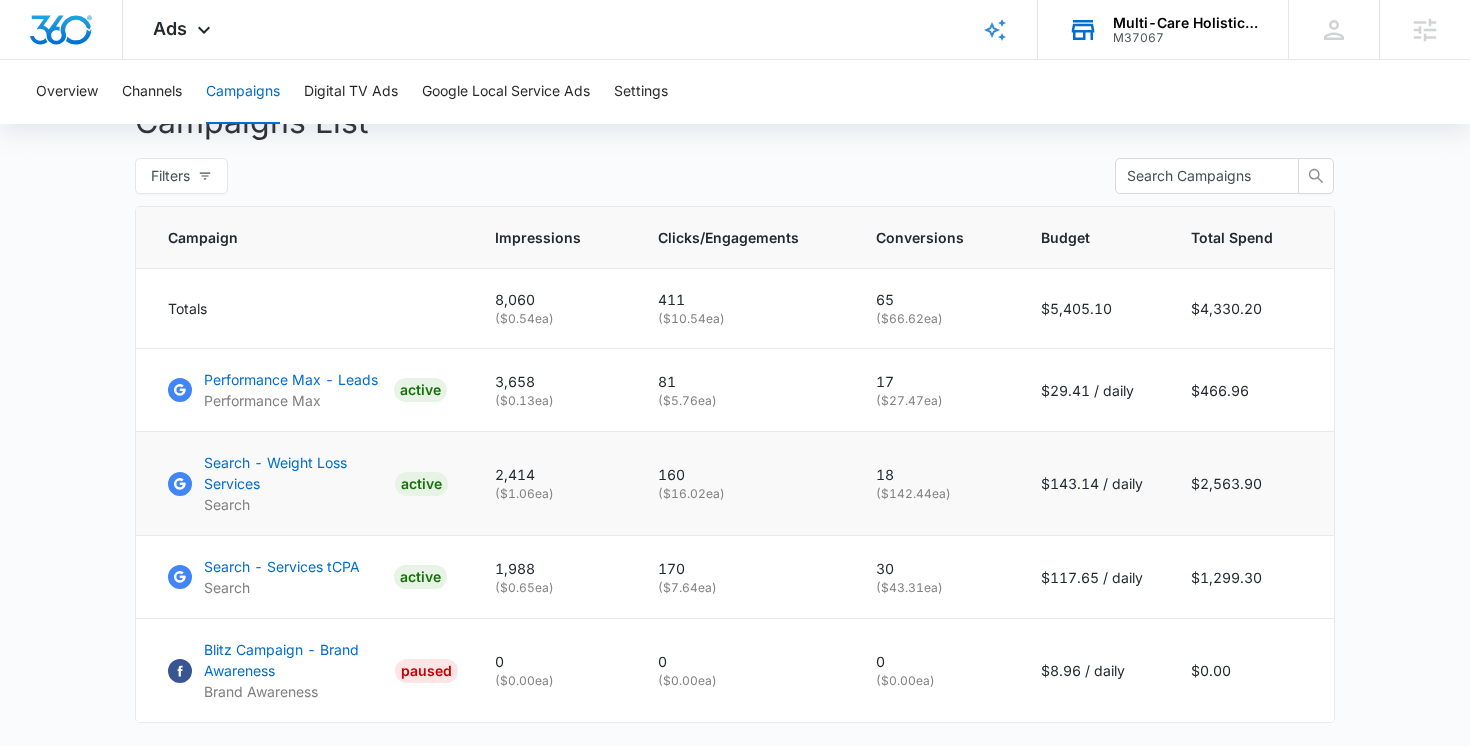 scroll, scrollTop: 769, scrollLeft: 0, axis: vertical 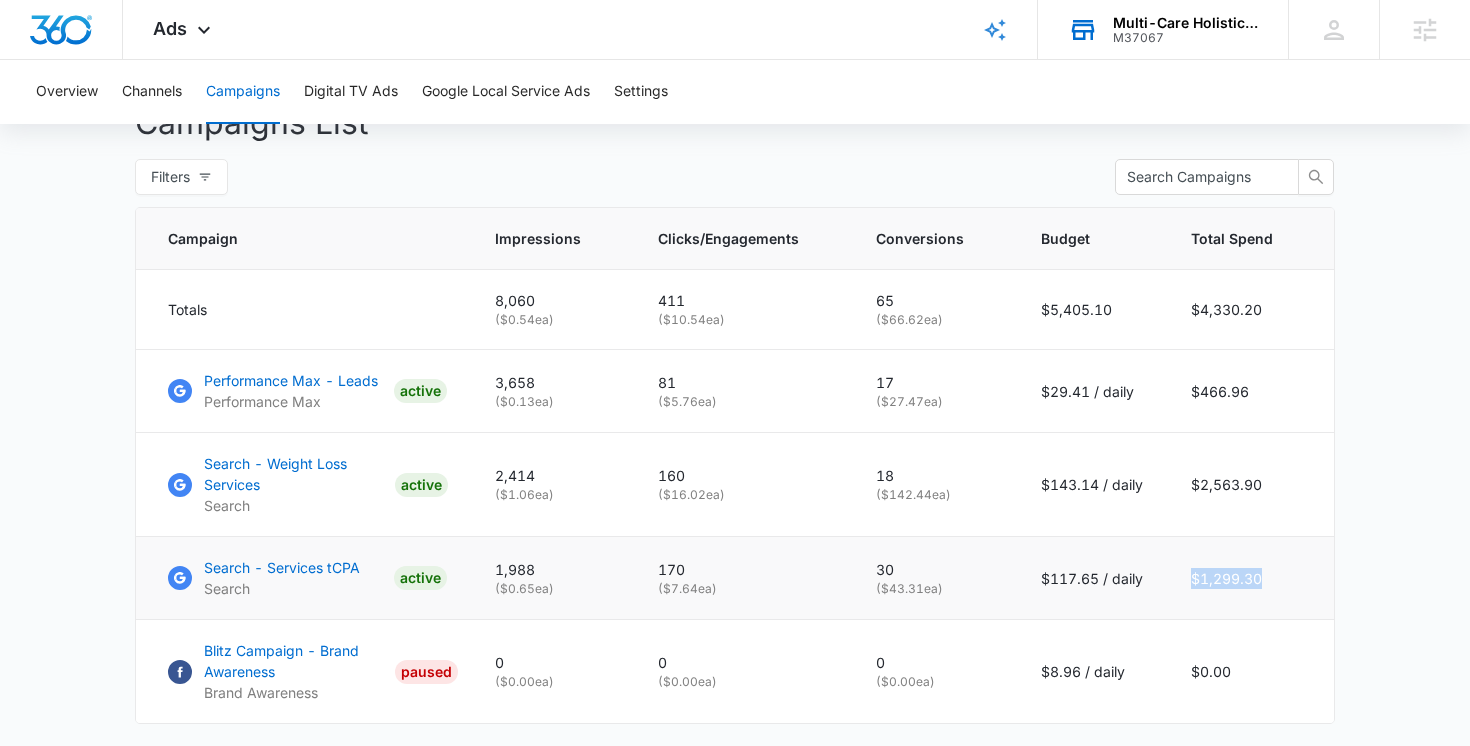 drag, startPoint x: 1186, startPoint y: 582, endPoint x: 1272, endPoint y: 582, distance: 86 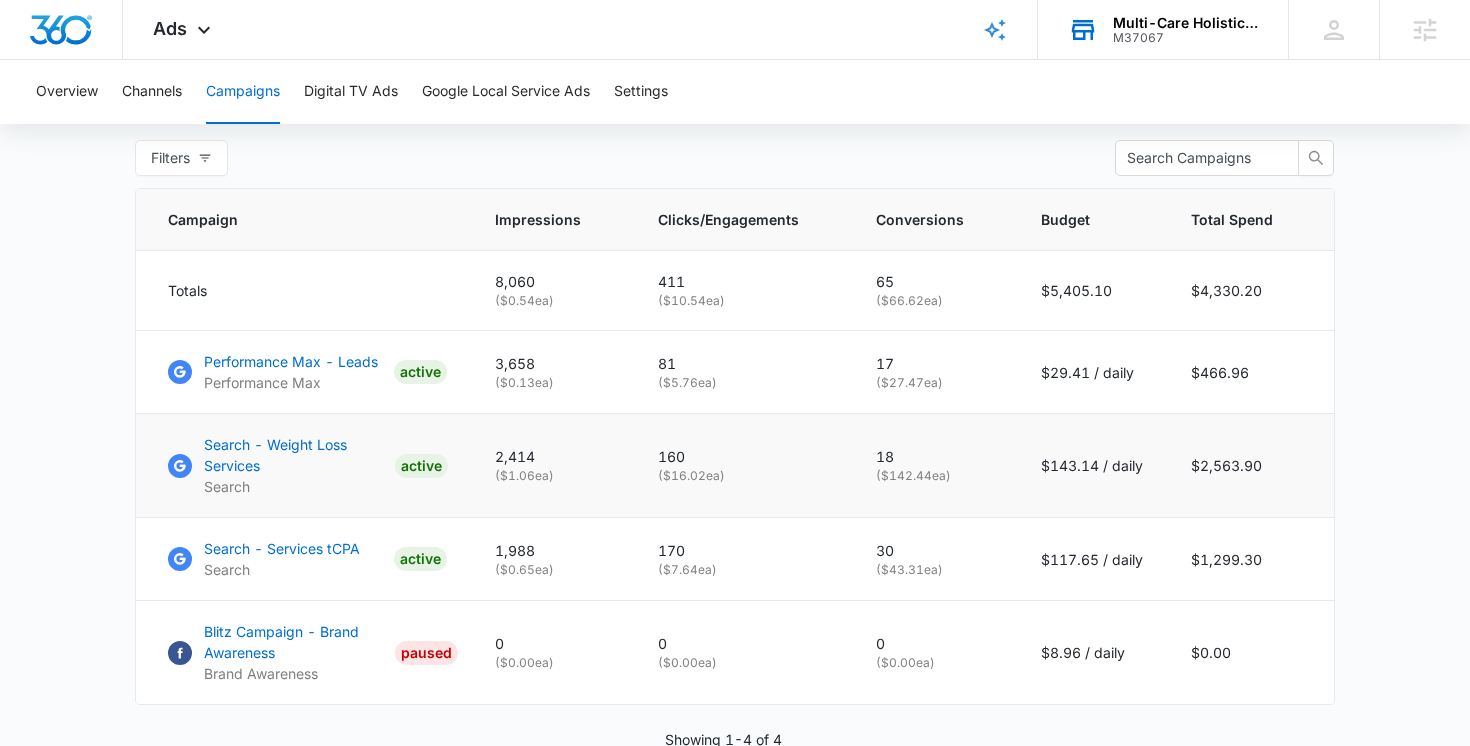 scroll, scrollTop: 797, scrollLeft: 0, axis: vertical 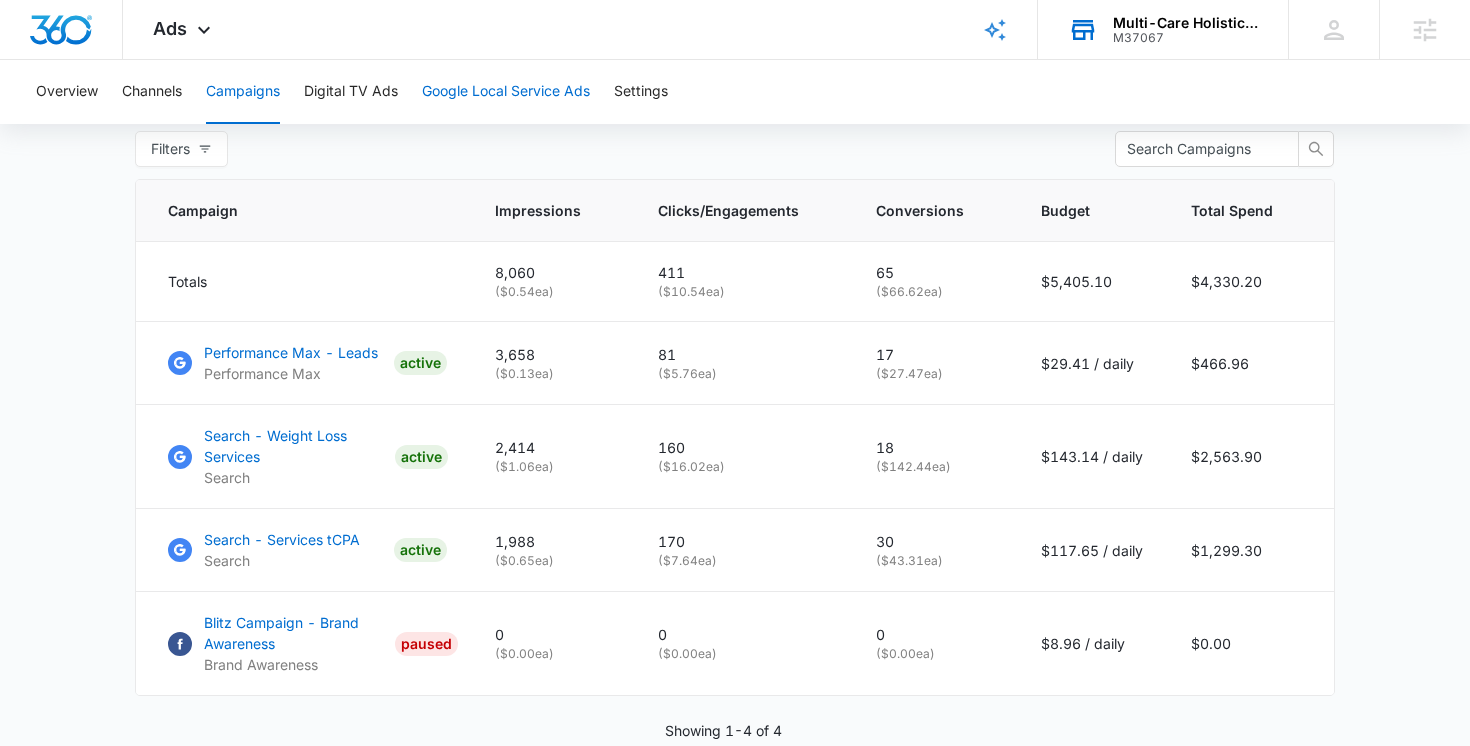 click on "Google Local Service Ads" at bounding box center [506, 92] 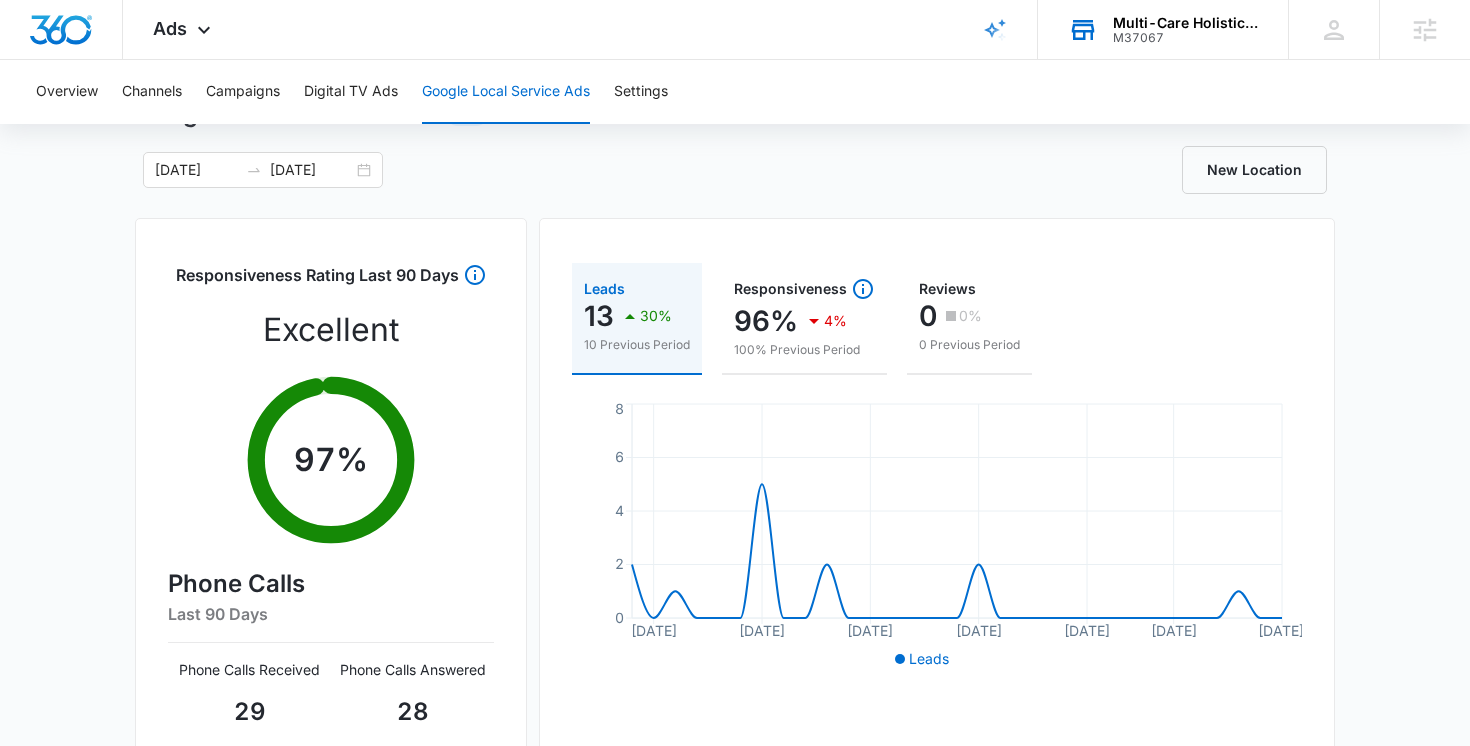 scroll, scrollTop: 53, scrollLeft: 0, axis: vertical 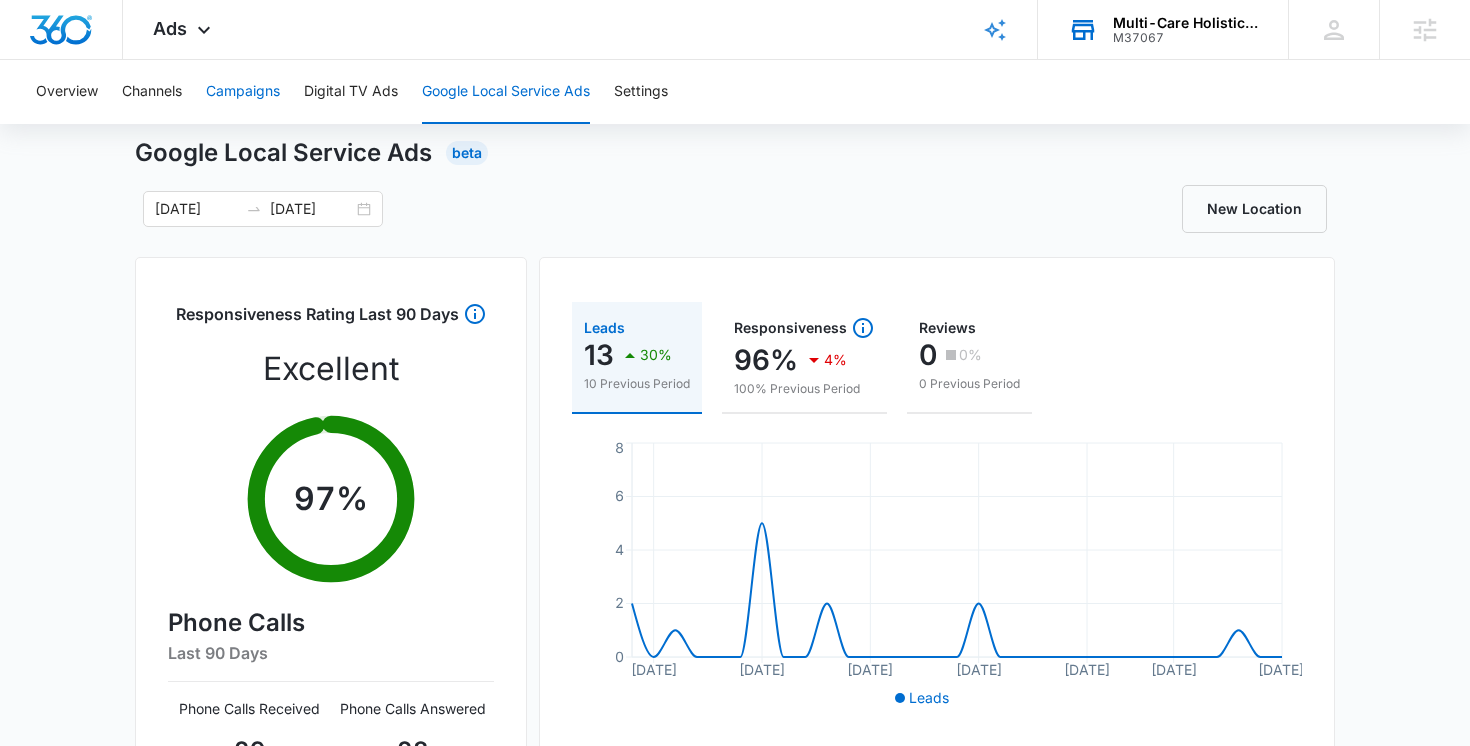 click on "Campaigns" at bounding box center [243, 92] 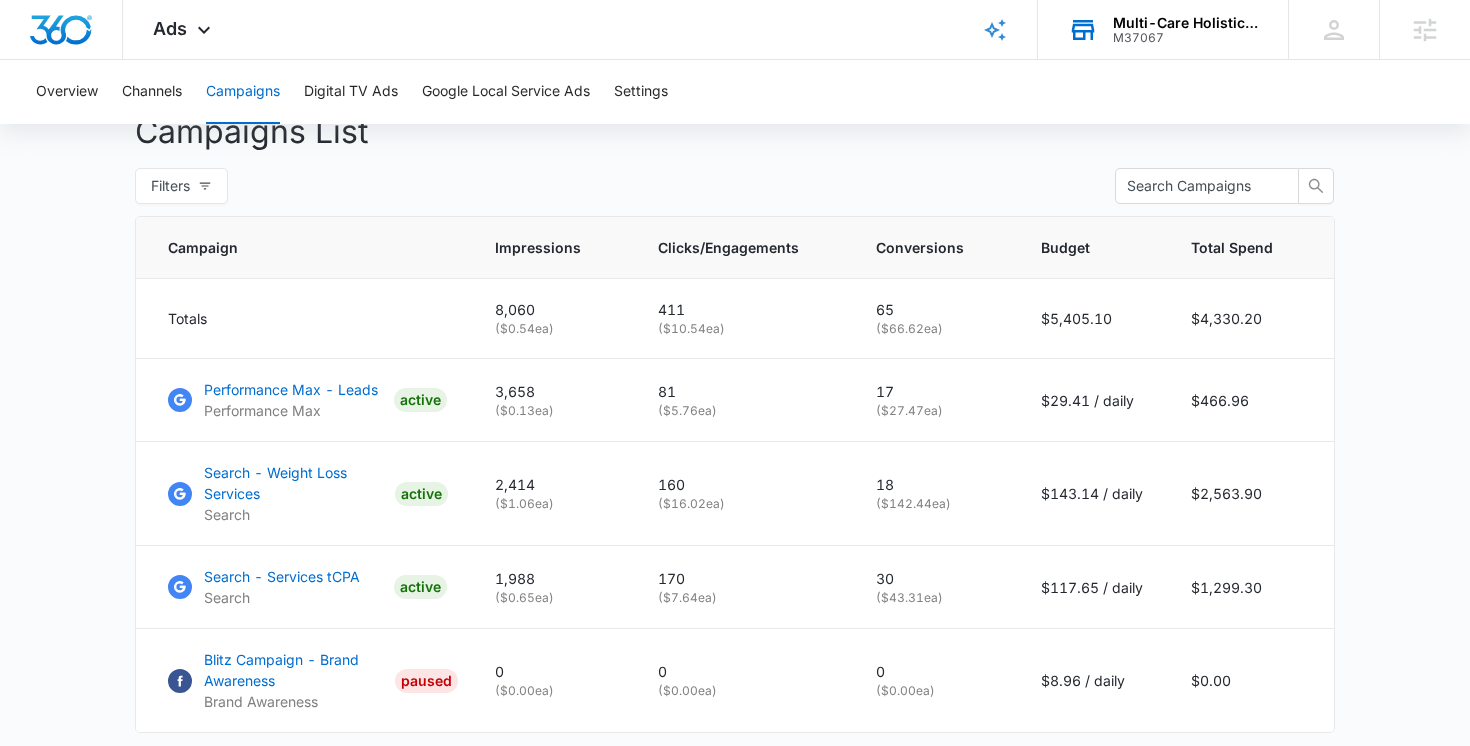 scroll, scrollTop: 761, scrollLeft: 0, axis: vertical 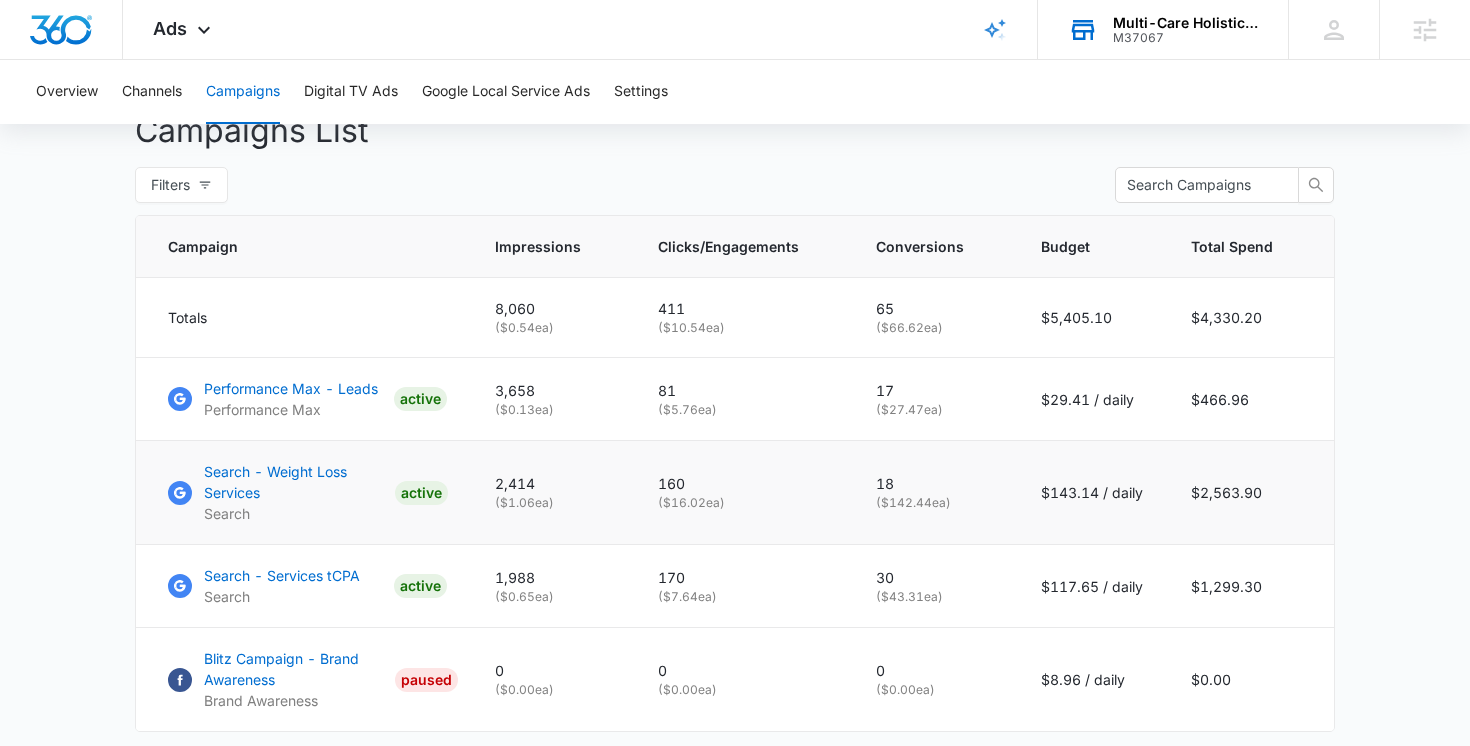 drag, startPoint x: 661, startPoint y: 506, endPoint x: 752, endPoint y: 506, distance: 91 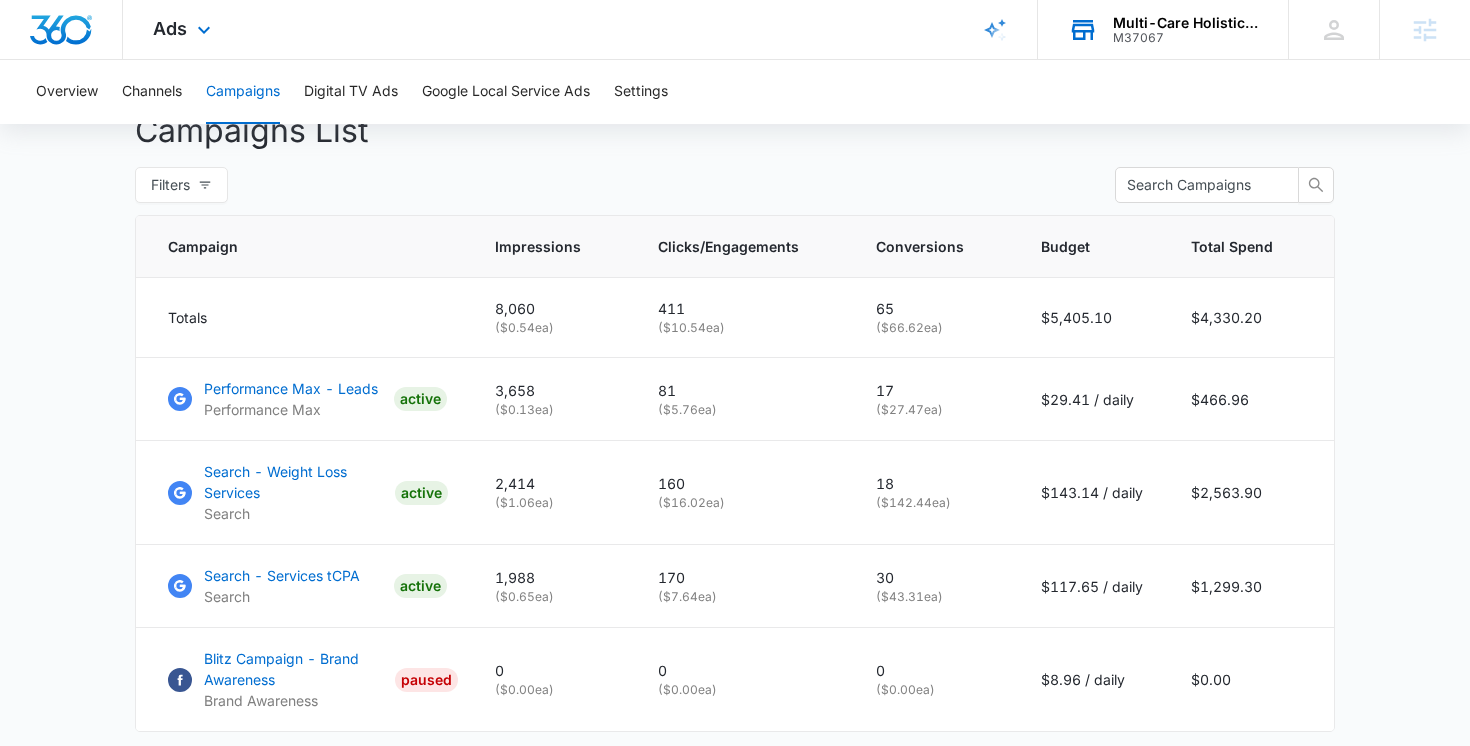 click on "Ads Apps Reputation Websites Forms CRM Email Social POS Content Ads Intelligence Files Brand Settings" at bounding box center [184, 29] 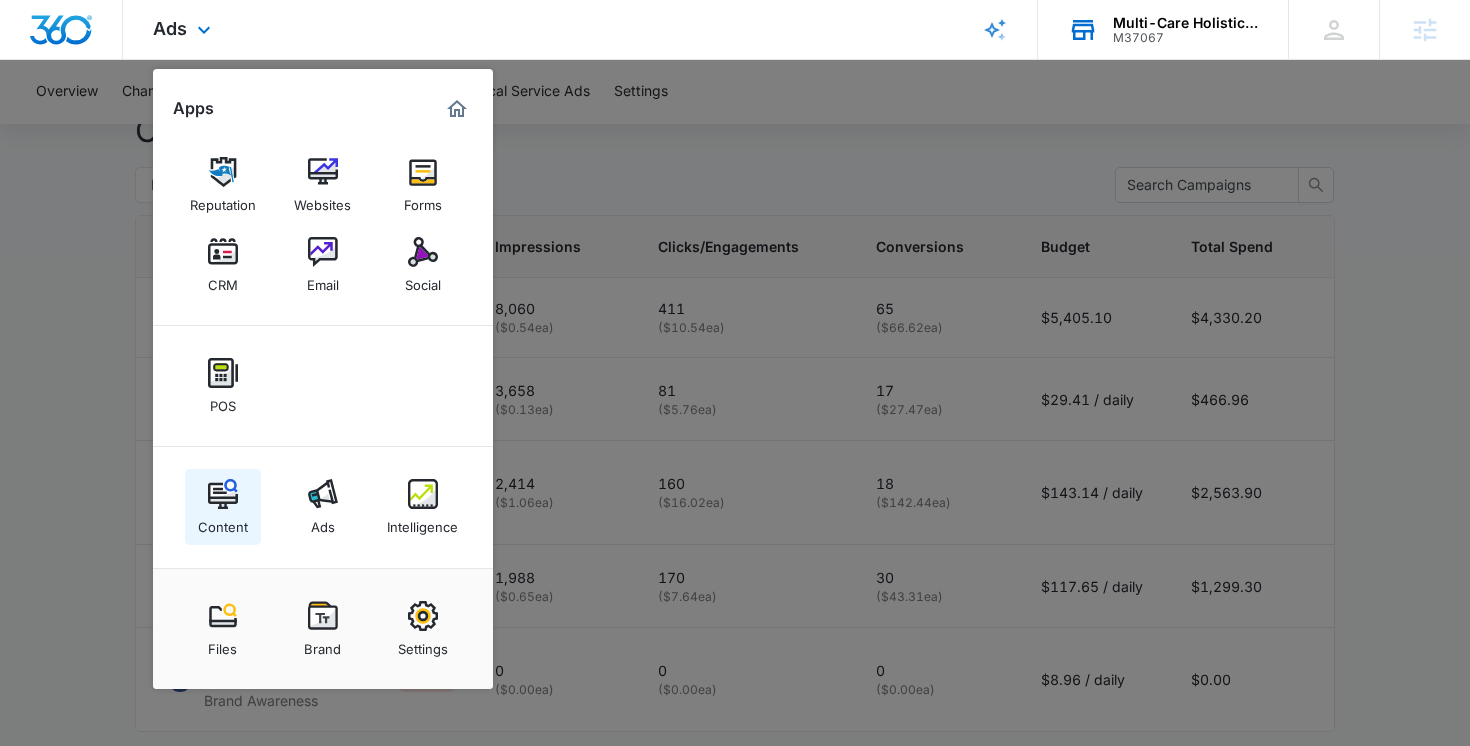 click at bounding box center (223, 494) 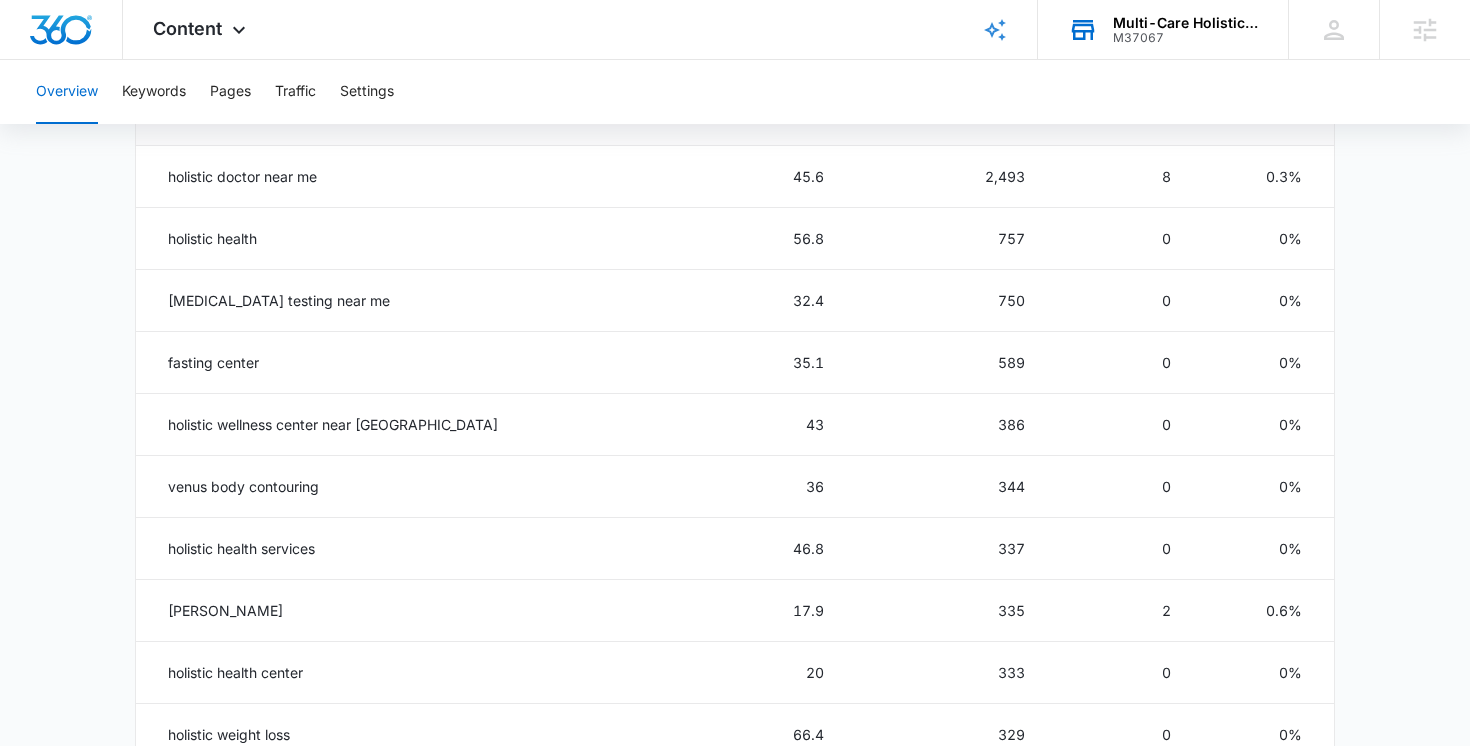 scroll, scrollTop: 961, scrollLeft: 0, axis: vertical 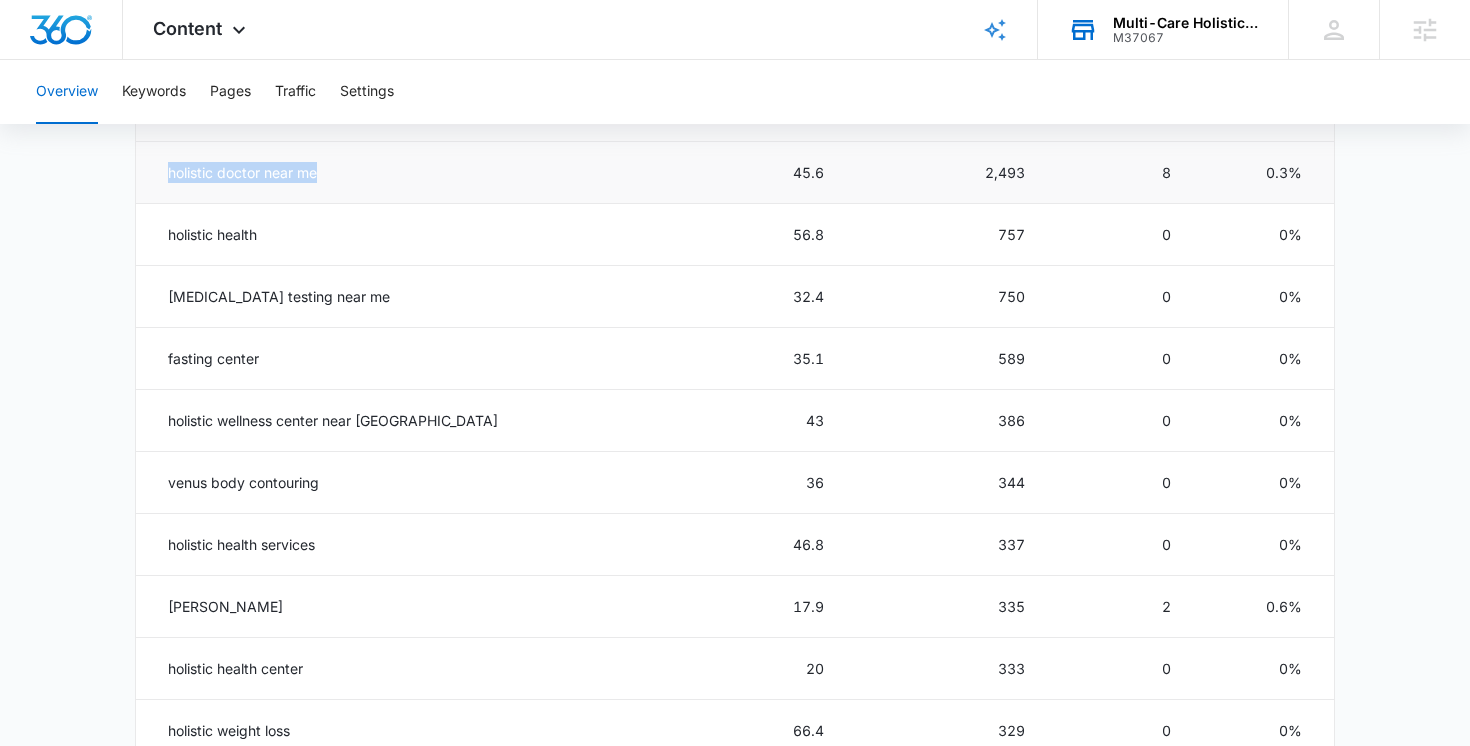 drag, startPoint x: 162, startPoint y: 168, endPoint x: 368, endPoint y: 173, distance: 206.06067 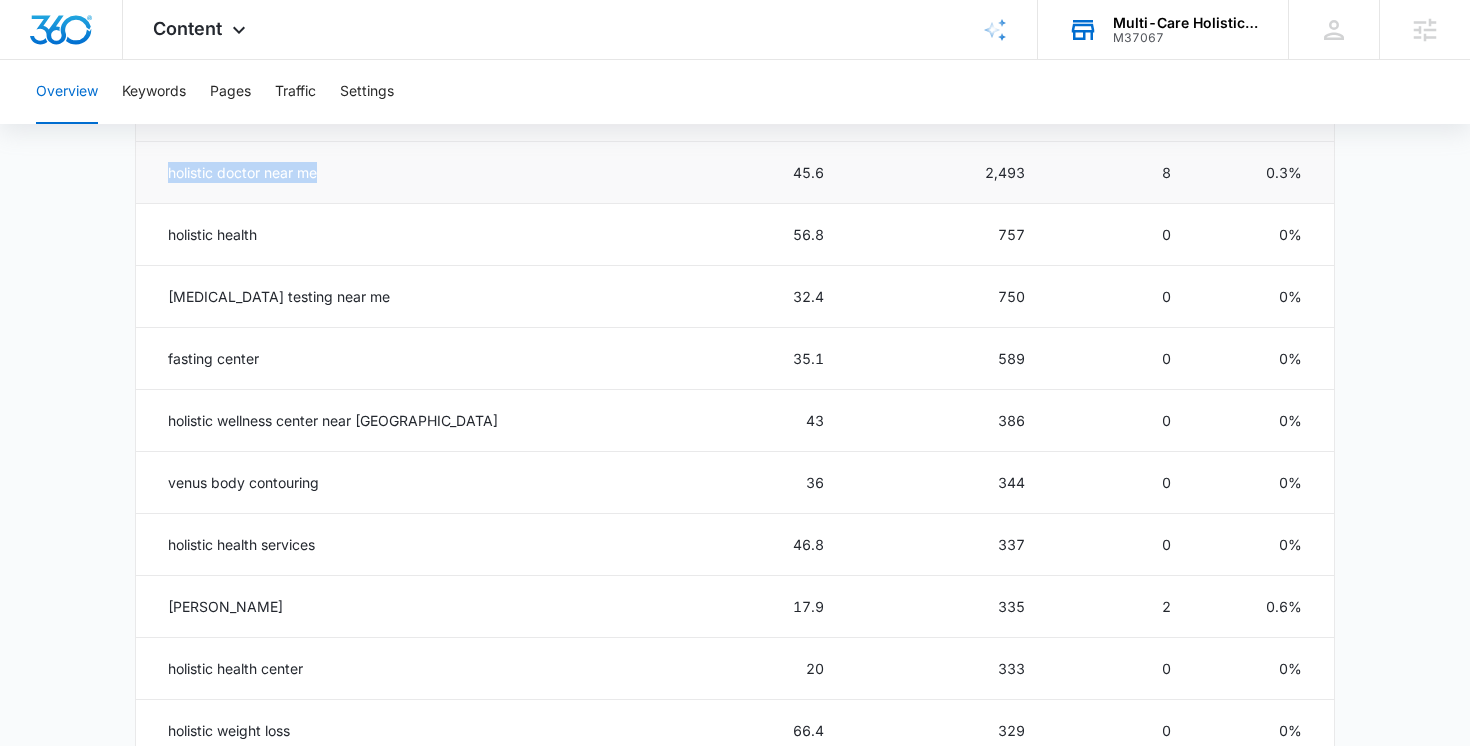 copy on "holistic doctor near me" 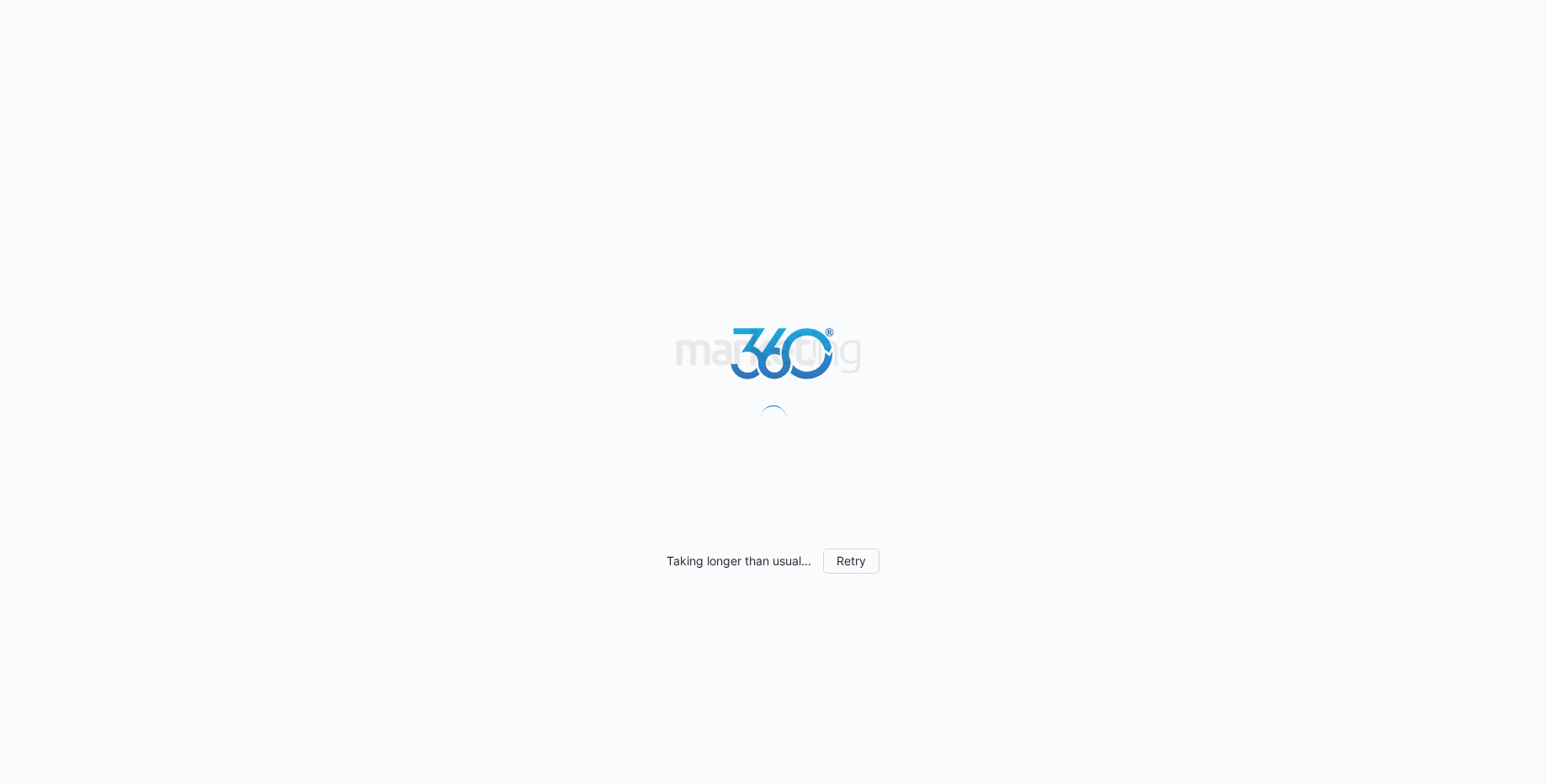 scroll, scrollTop: 0, scrollLeft: 0, axis: both 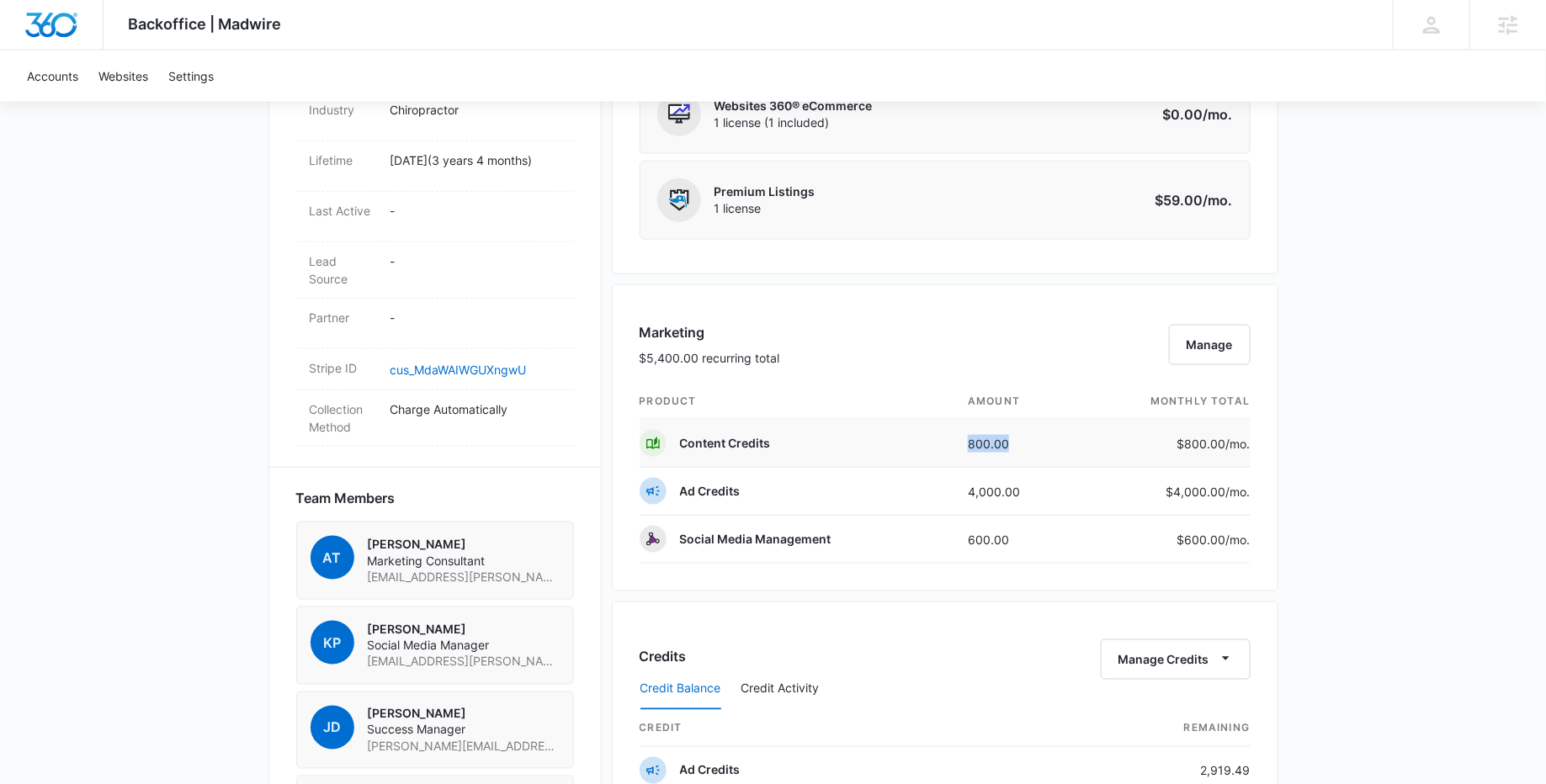 drag, startPoint x: 963, startPoint y: 440, endPoint x: 1054, endPoint y: 440, distance: 91 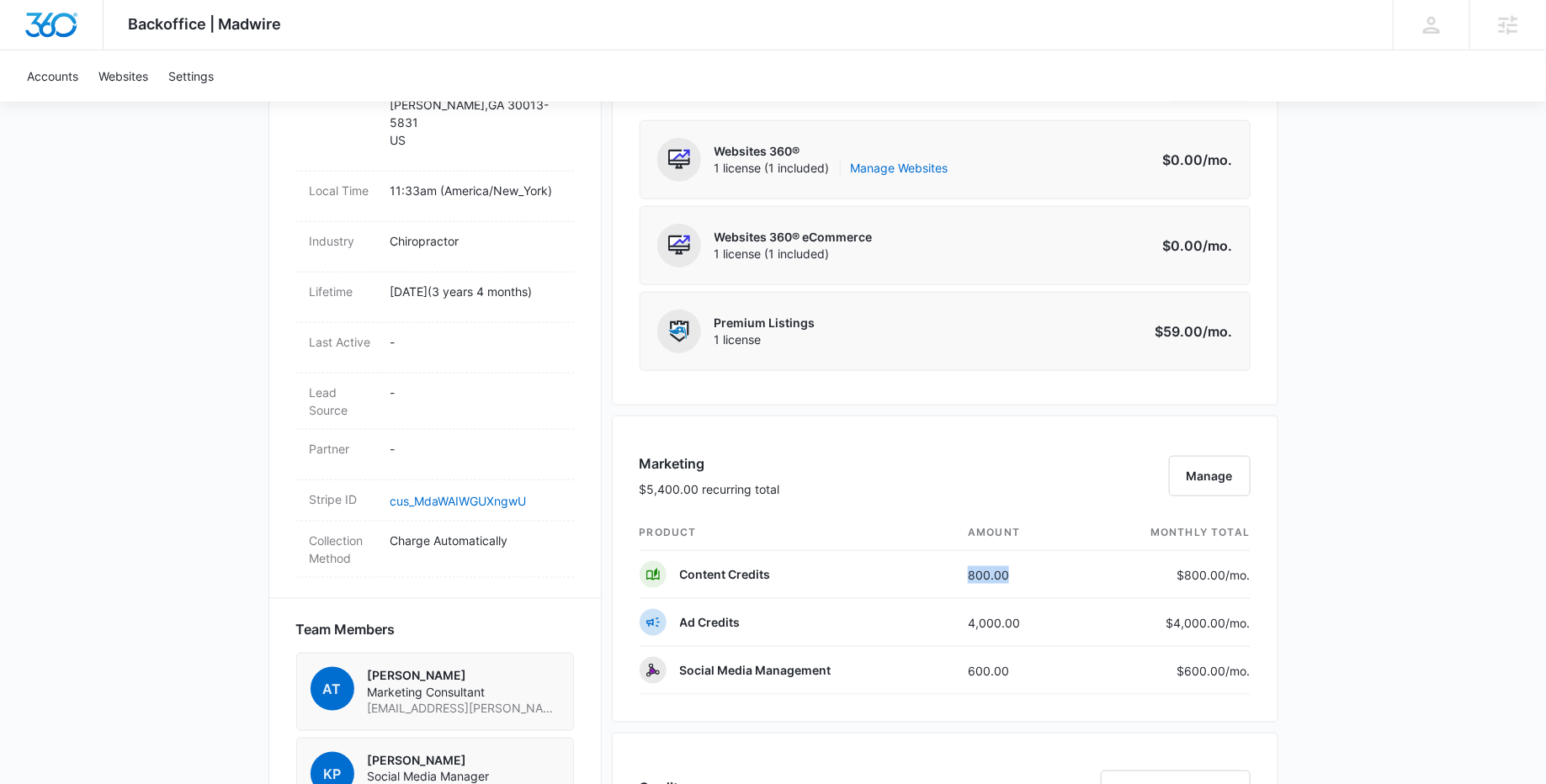 scroll, scrollTop: 722, scrollLeft: 0, axis: vertical 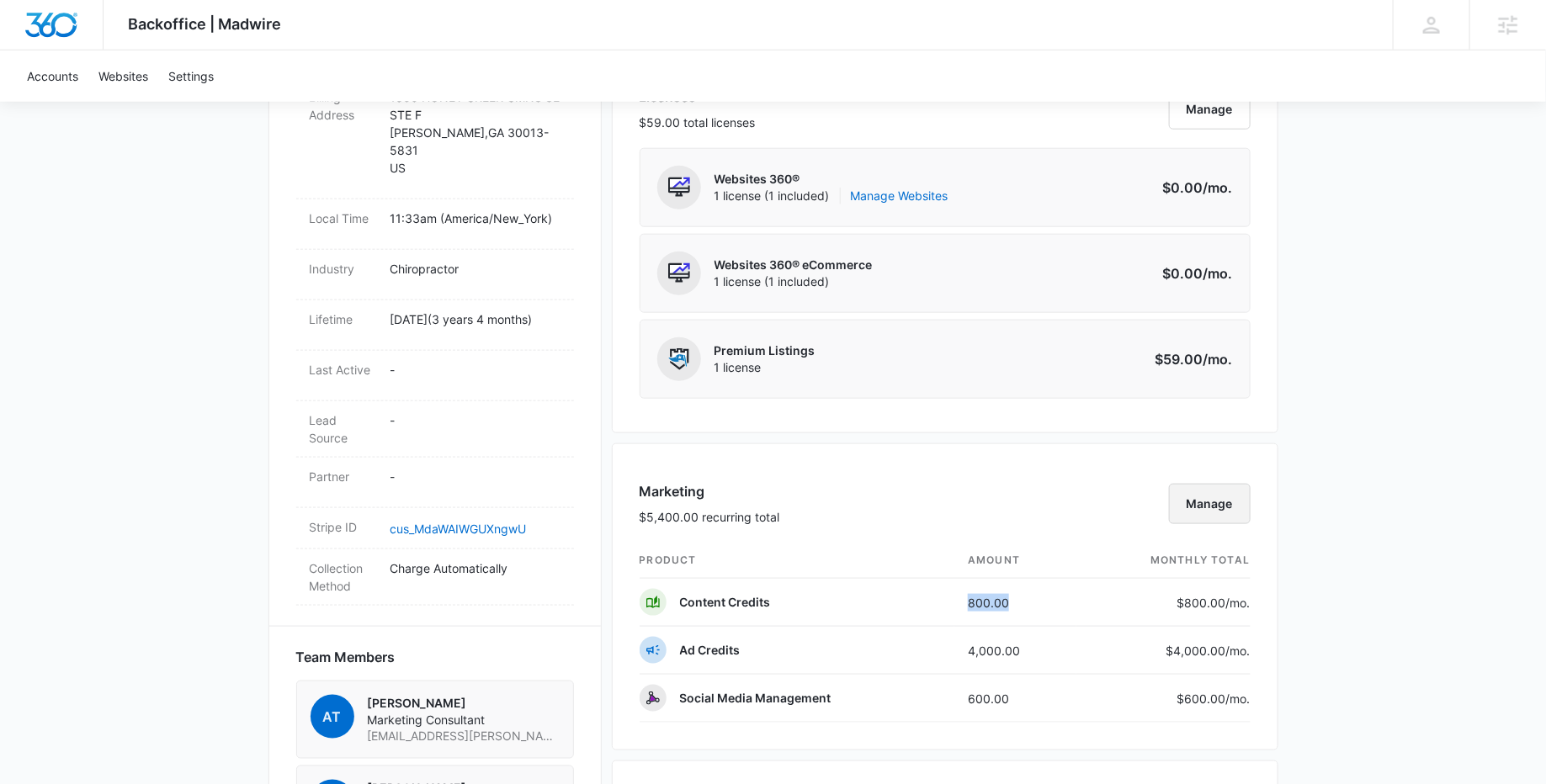 click on "Manage" at bounding box center (1209, 504) 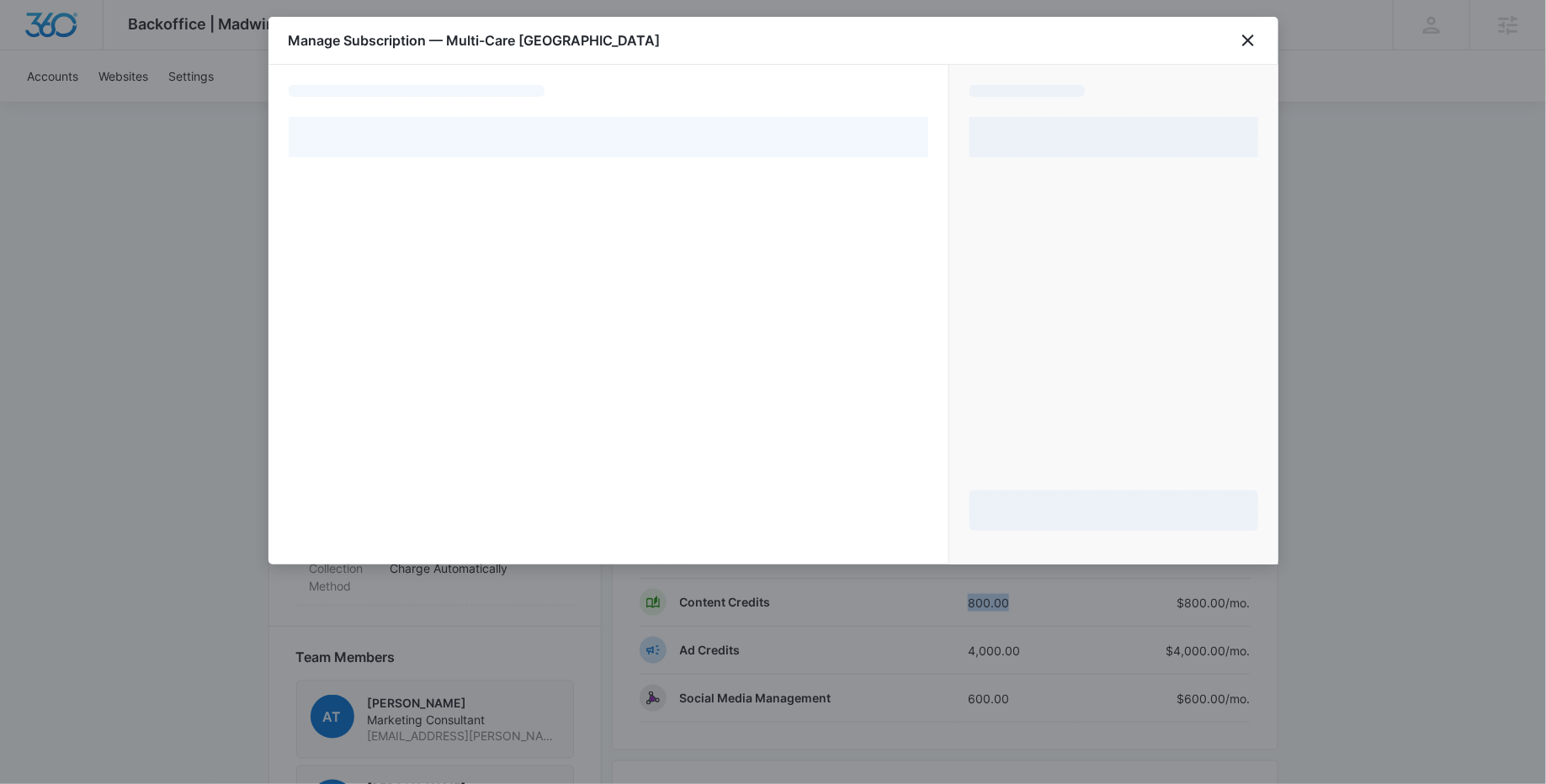select on "pm_1R0OgkA4n8RTgNjU74MbFFcB" 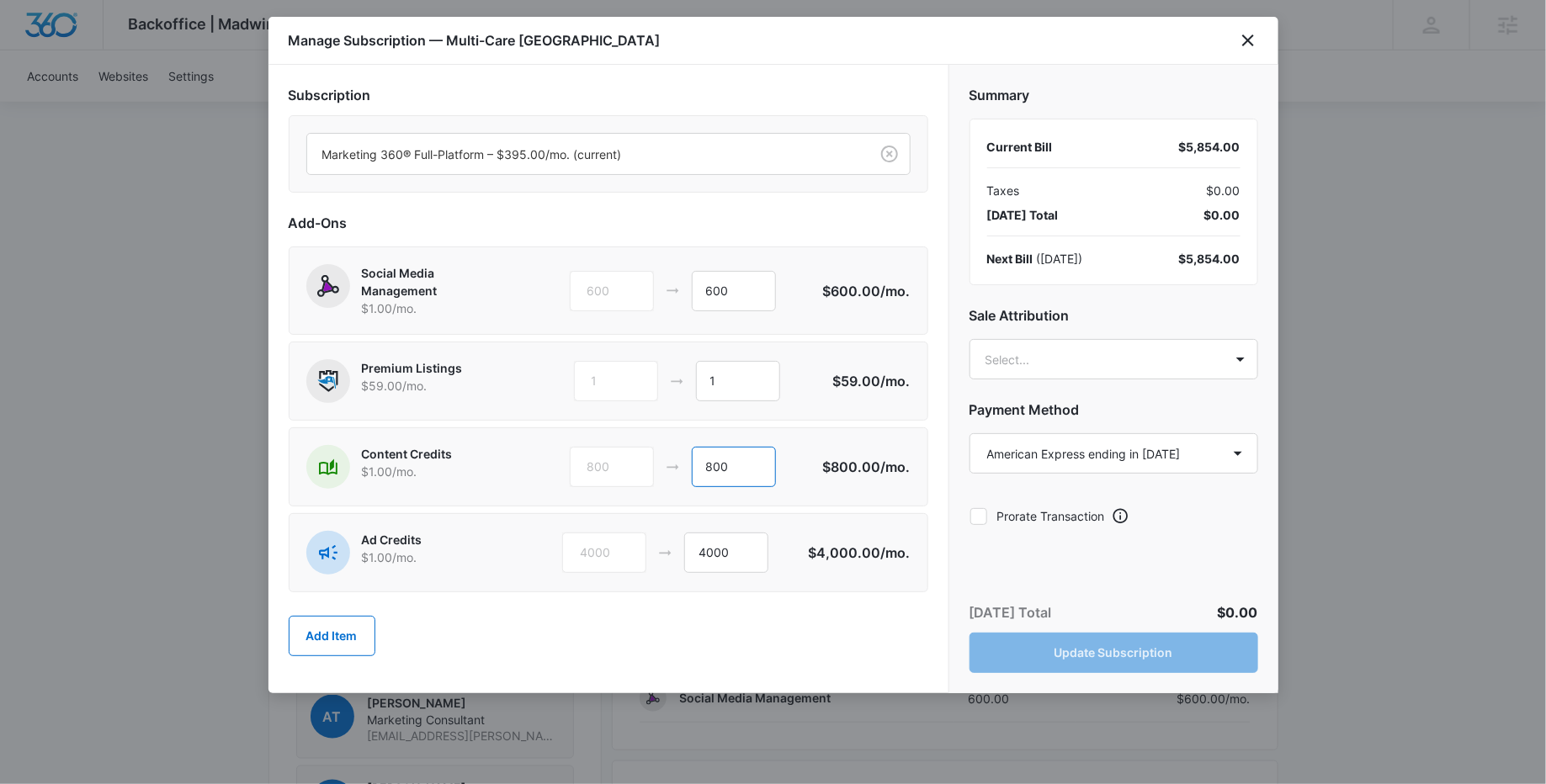 click on "800" at bounding box center (734, 467) 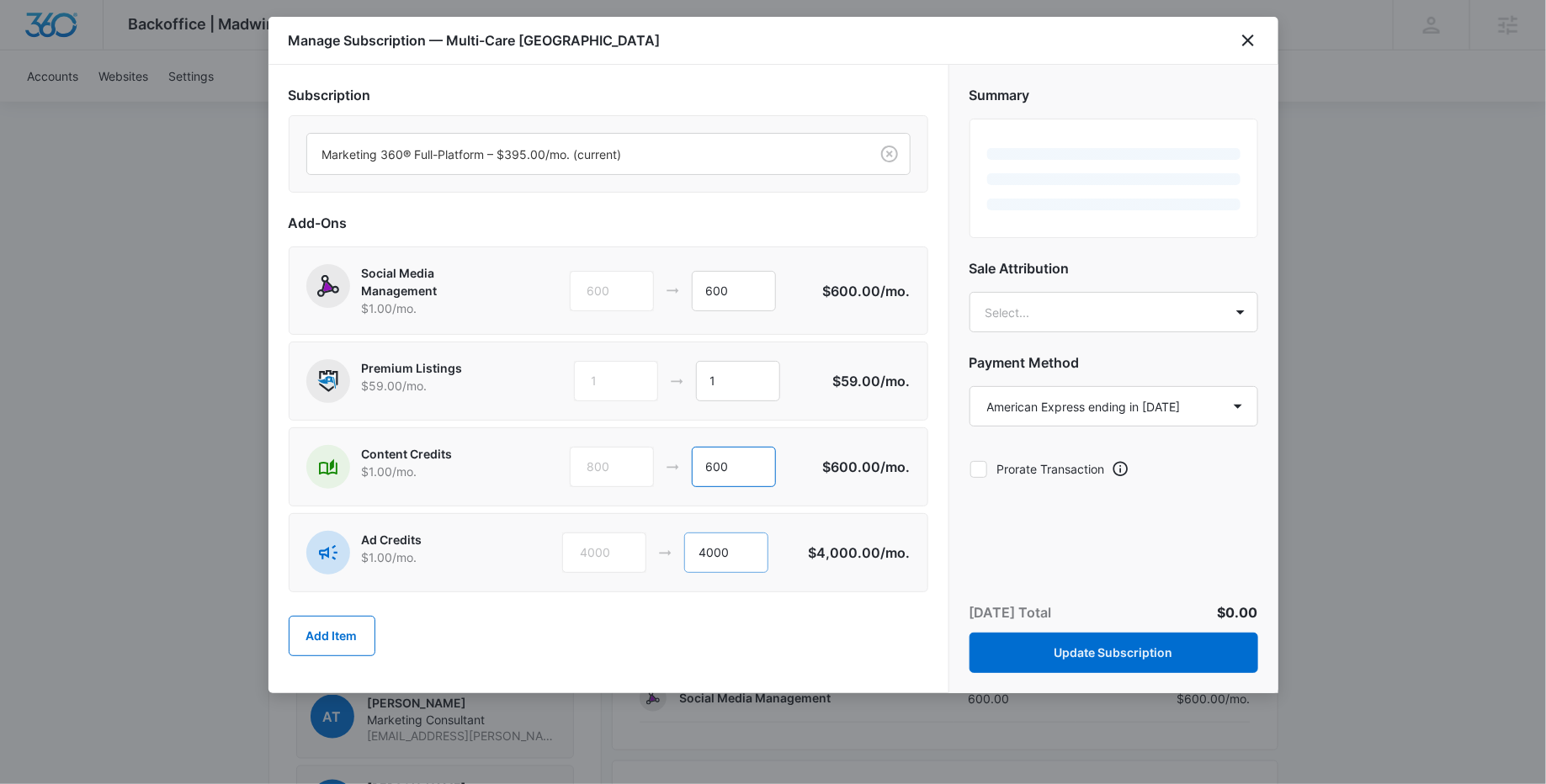 type on "600" 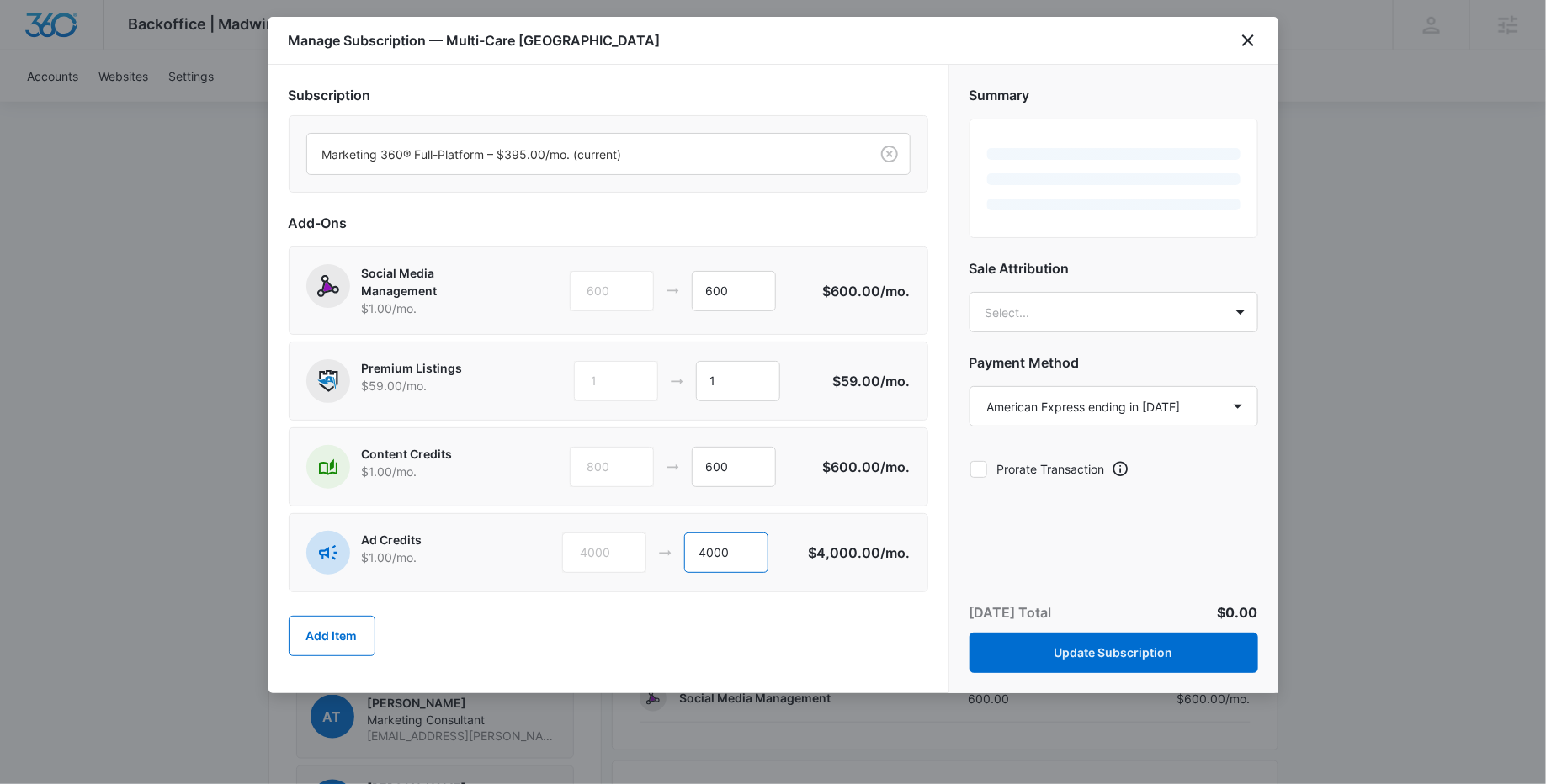 click on "4000" at bounding box center (726, 553) 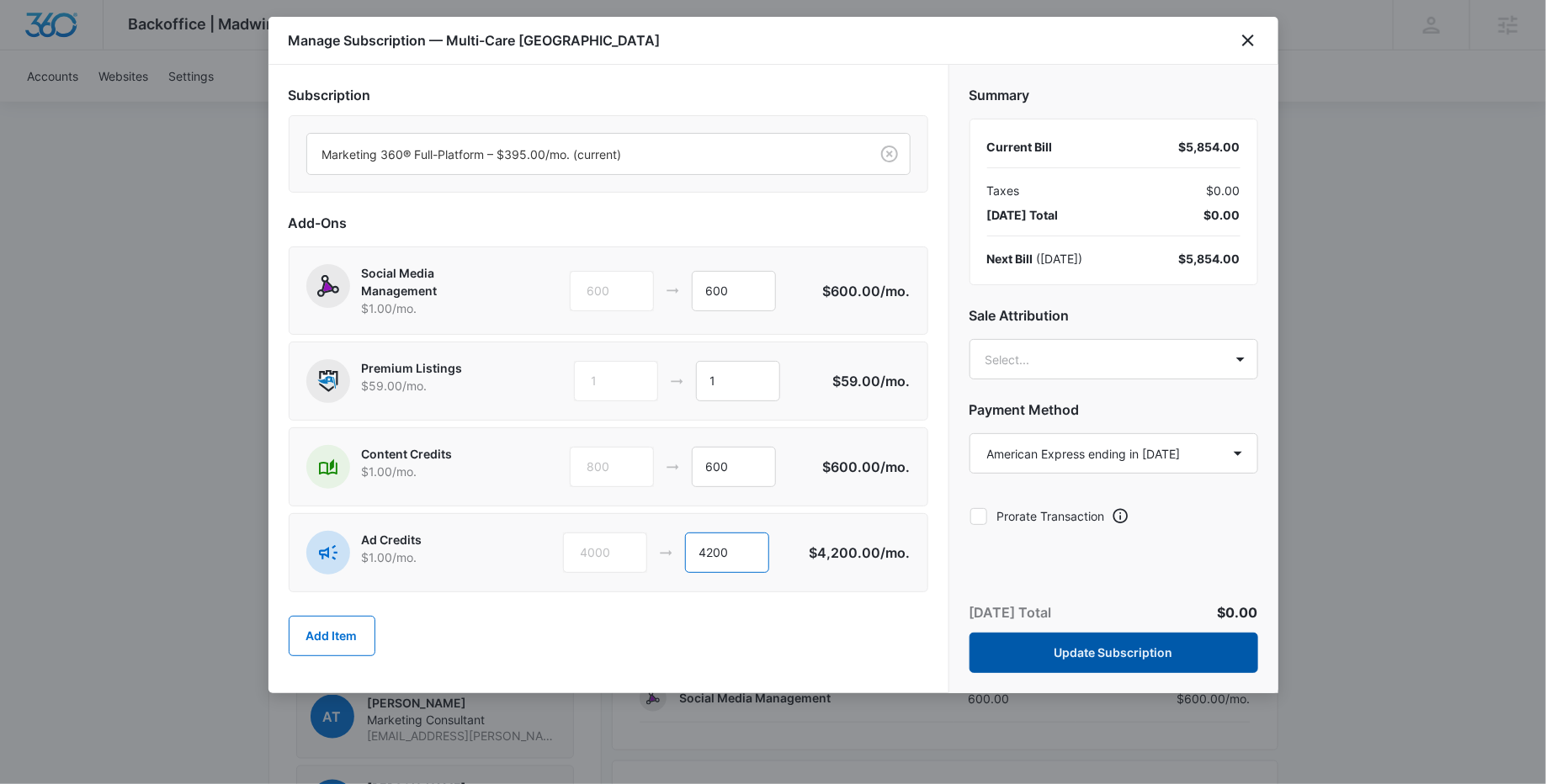 type on "4200" 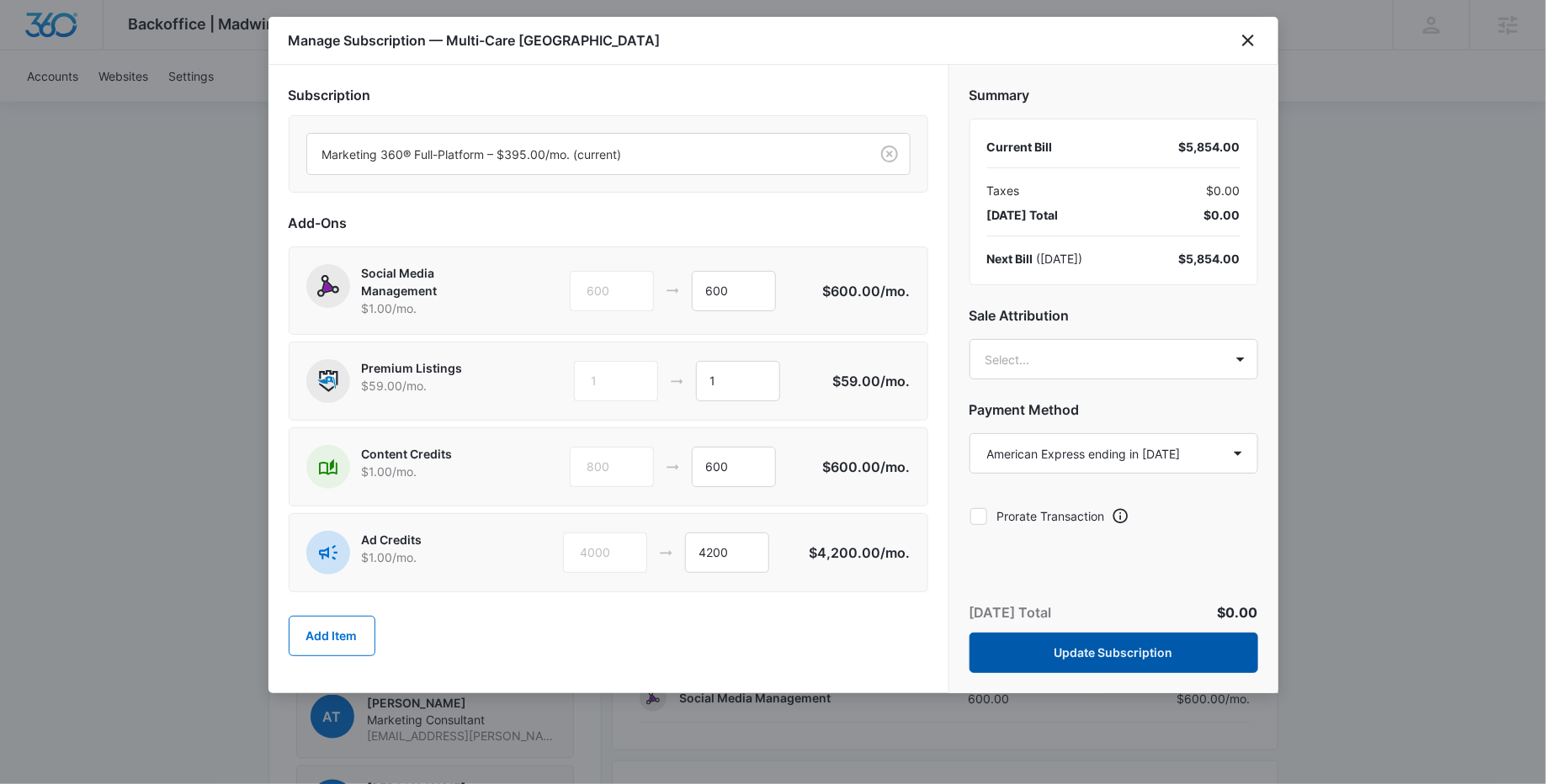 click on "Update Subscription" at bounding box center [1113, 653] 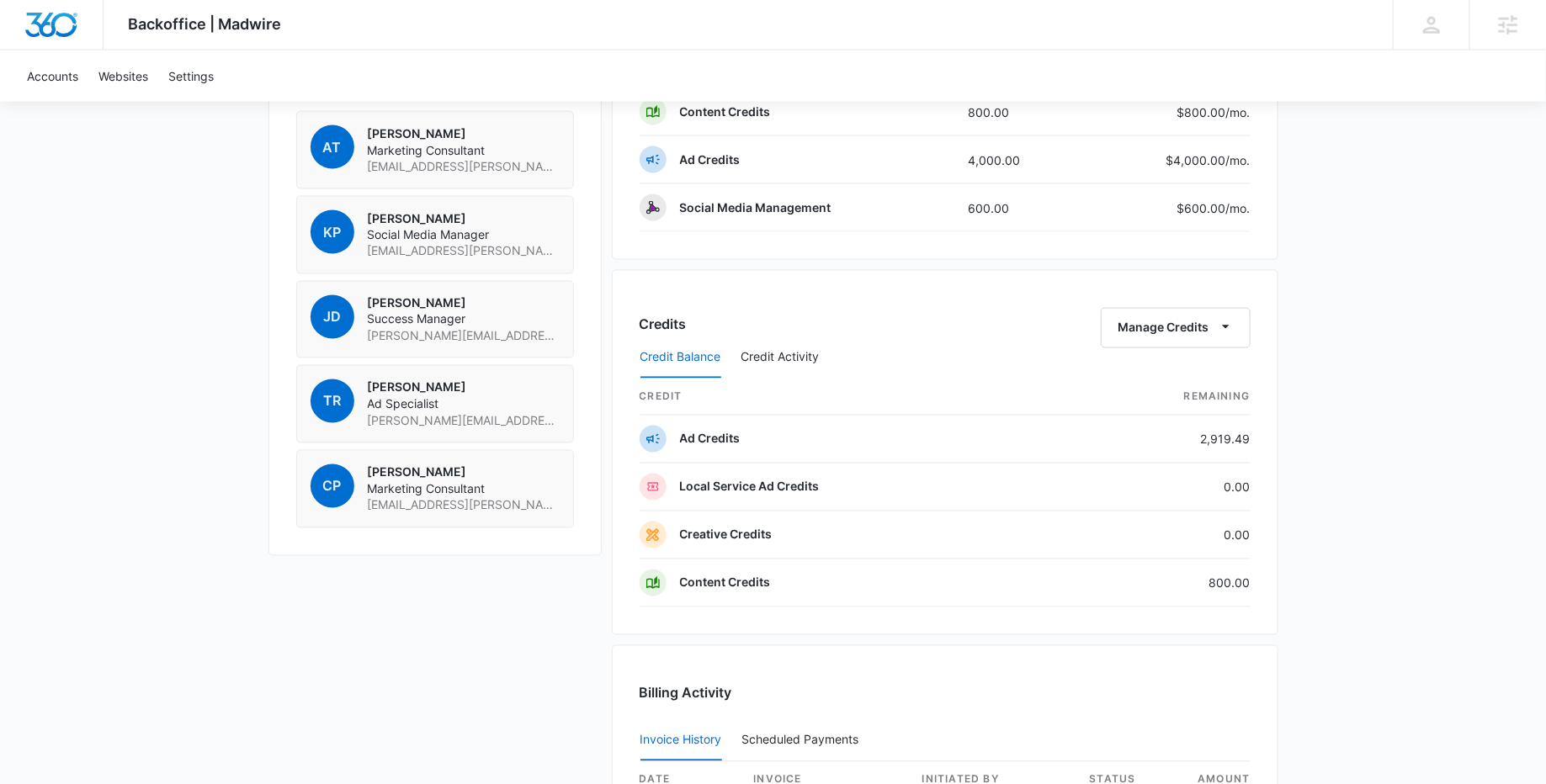 scroll, scrollTop: 1294, scrollLeft: 0, axis: vertical 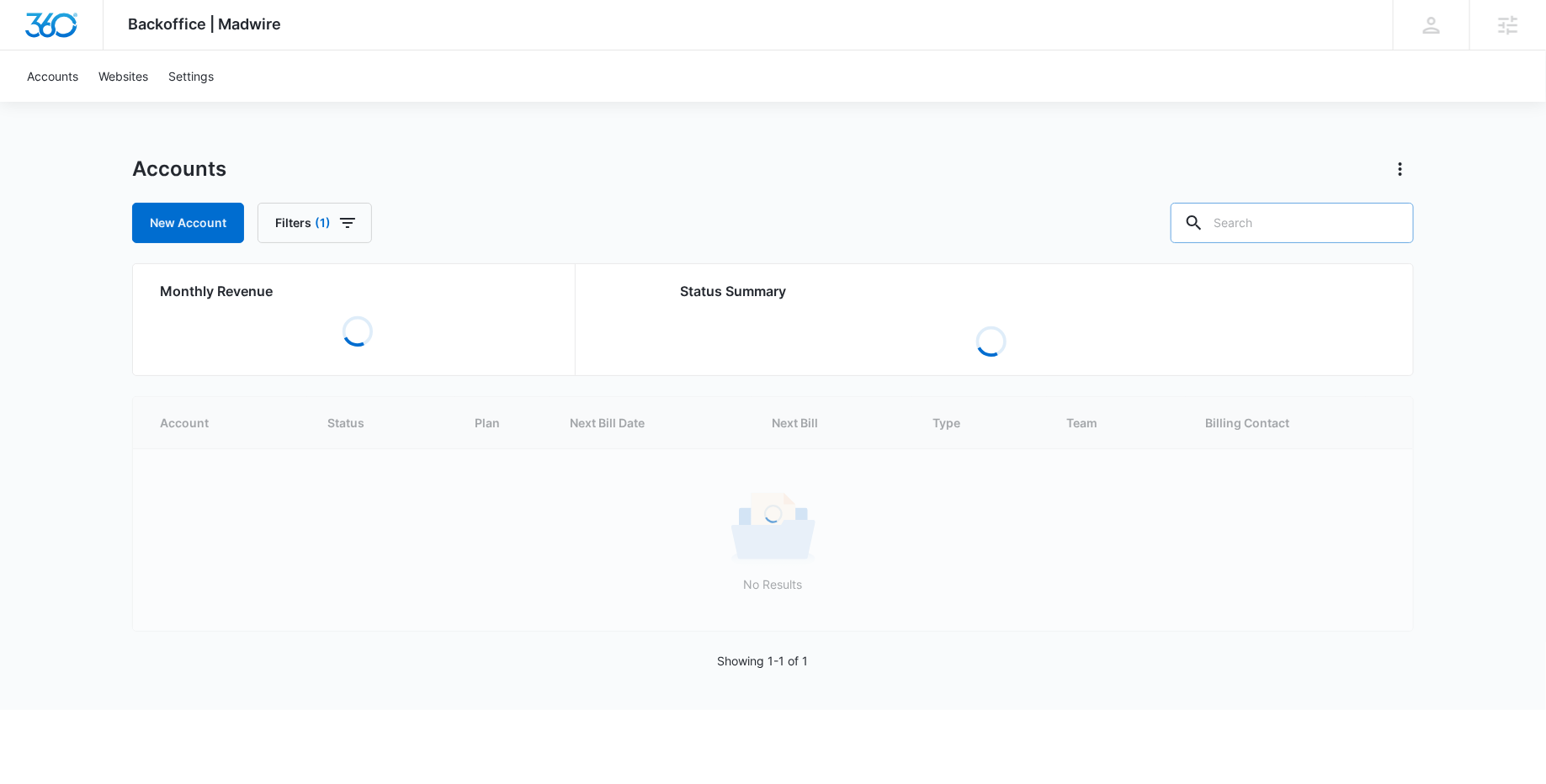 click at bounding box center (1292, 223) 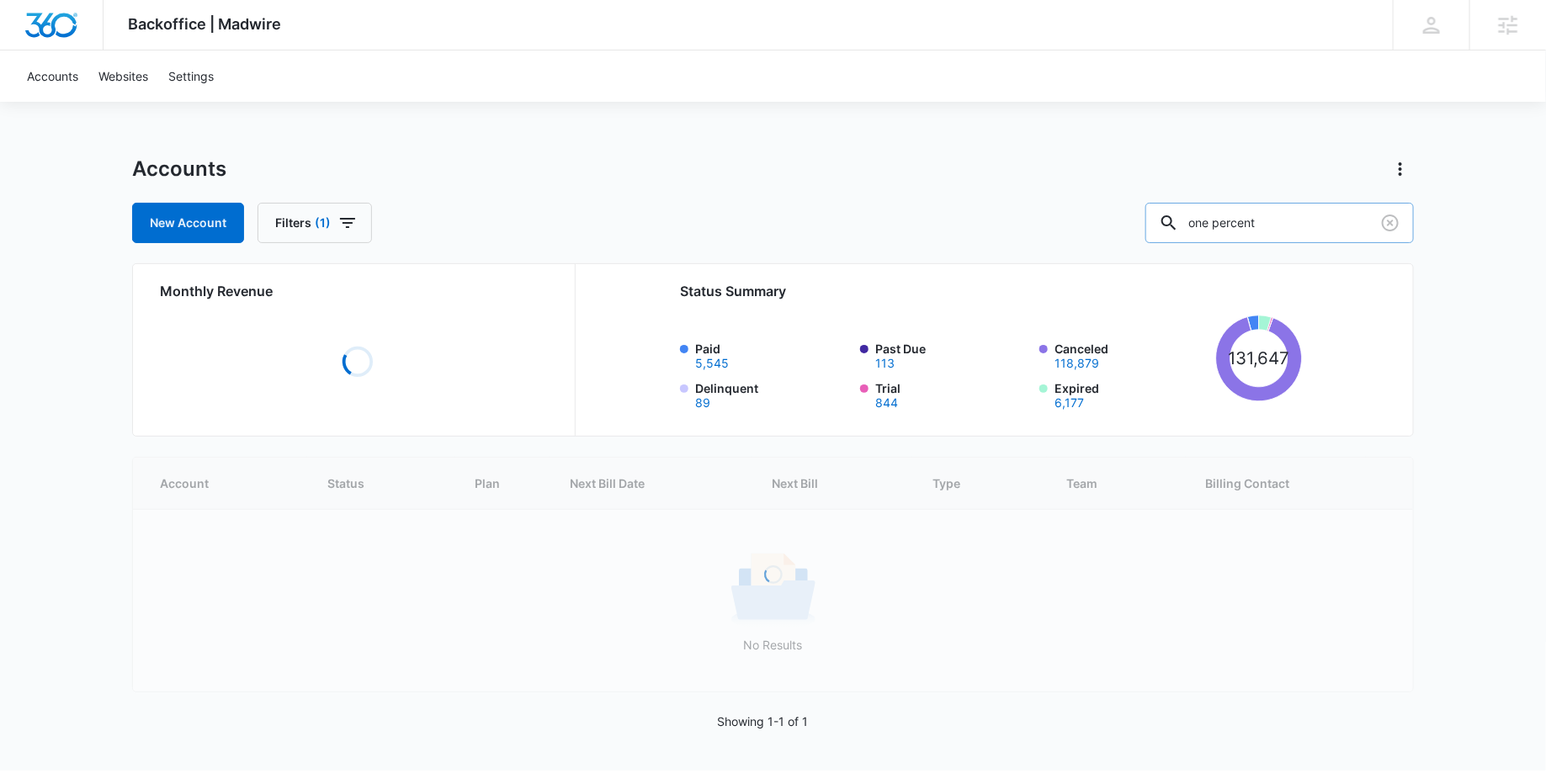 type on "one percent" 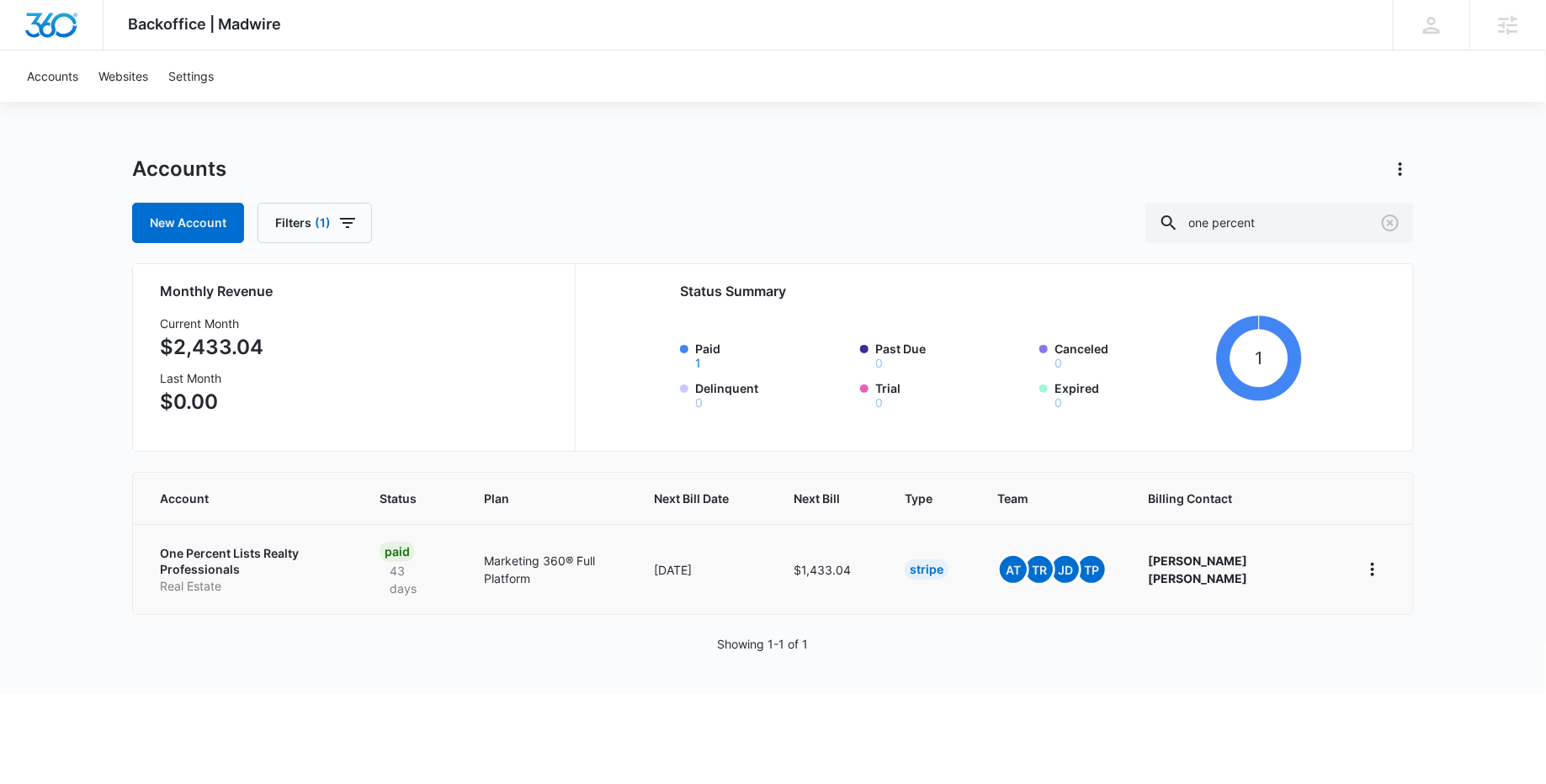 click on "One Percent Lists Realty Professionals" at bounding box center (249, 561) 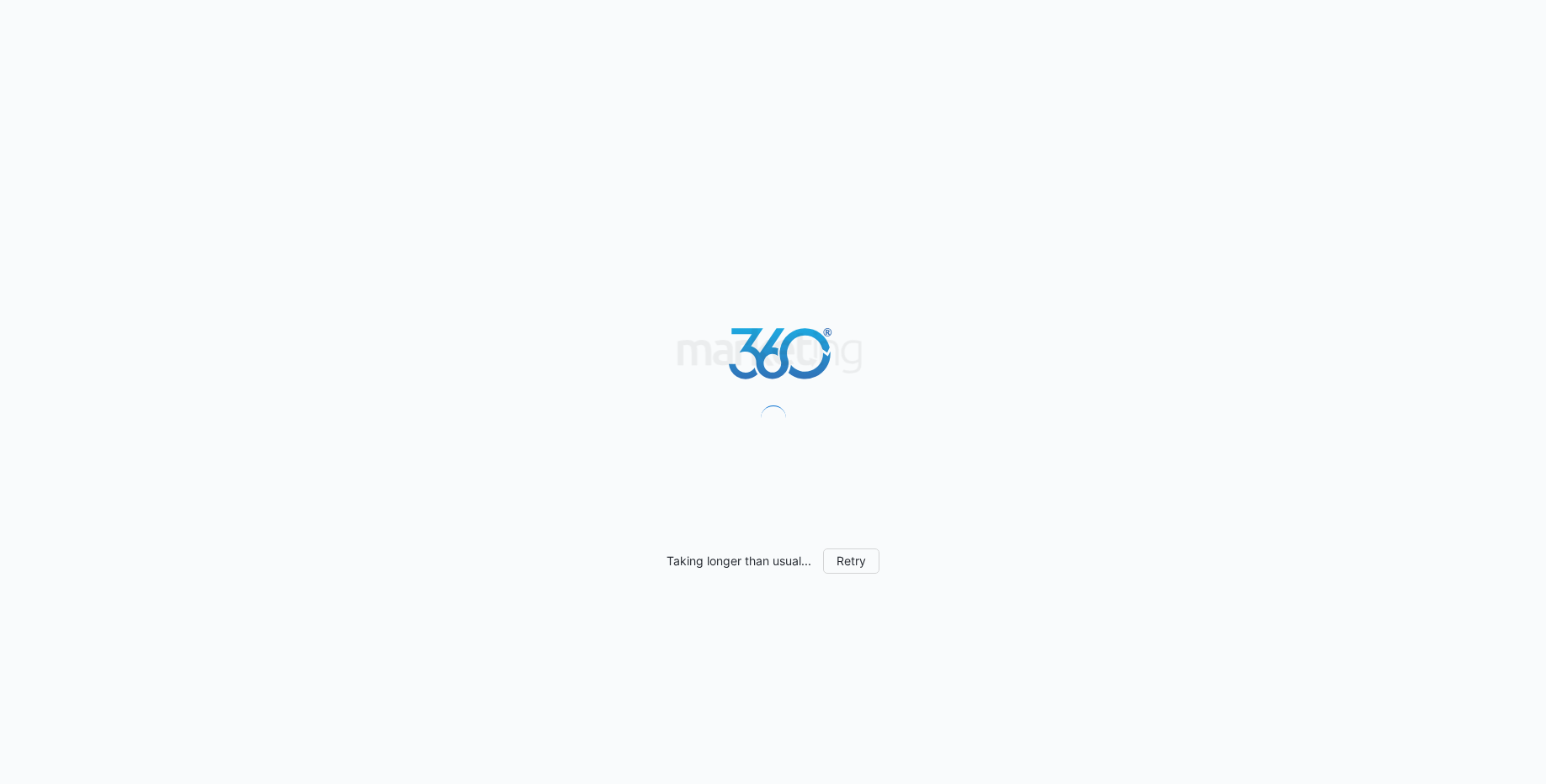 scroll, scrollTop: 0, scrollLeft: 0, axis: both 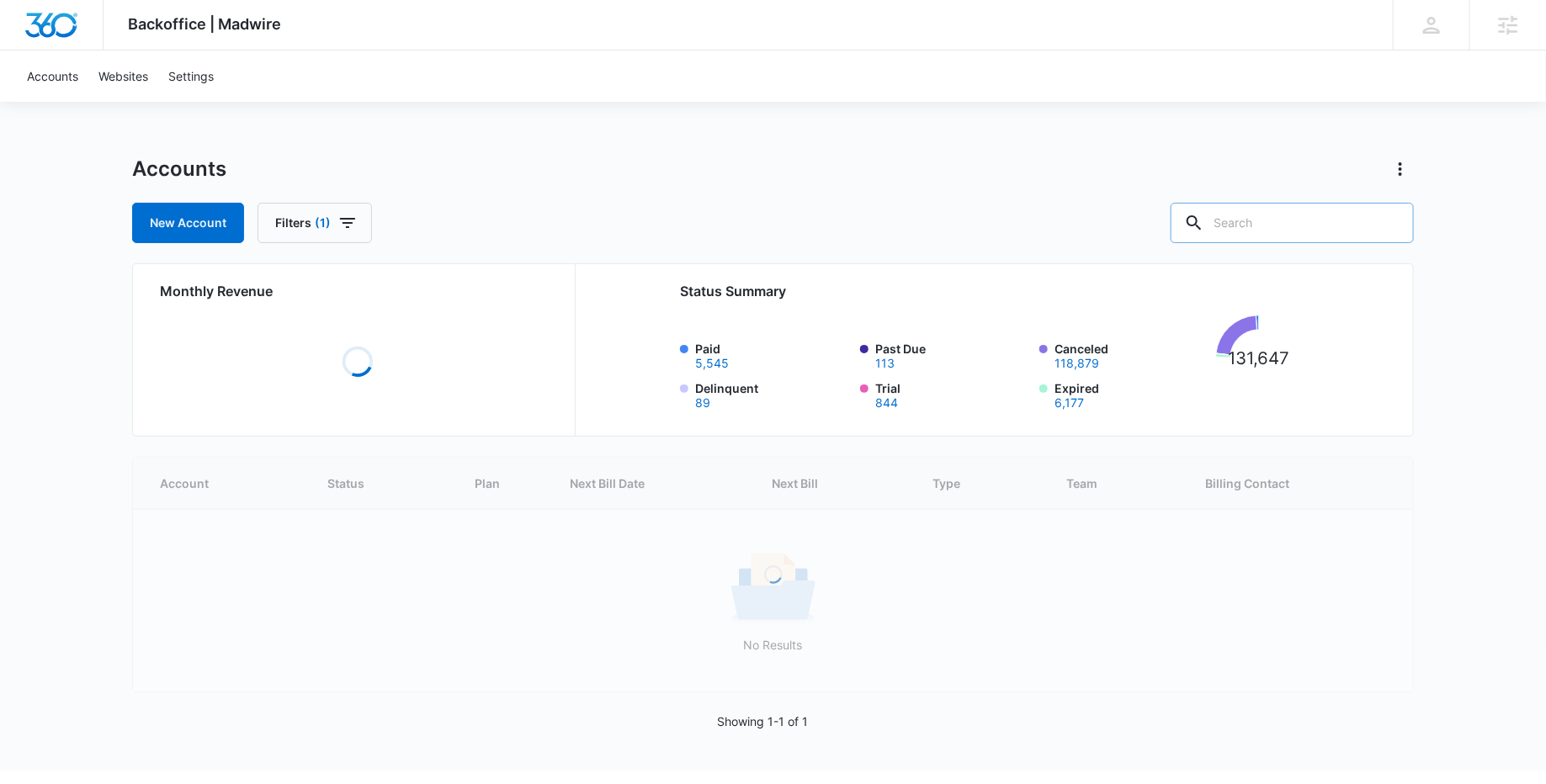 click at bounding box center (1292, 223) 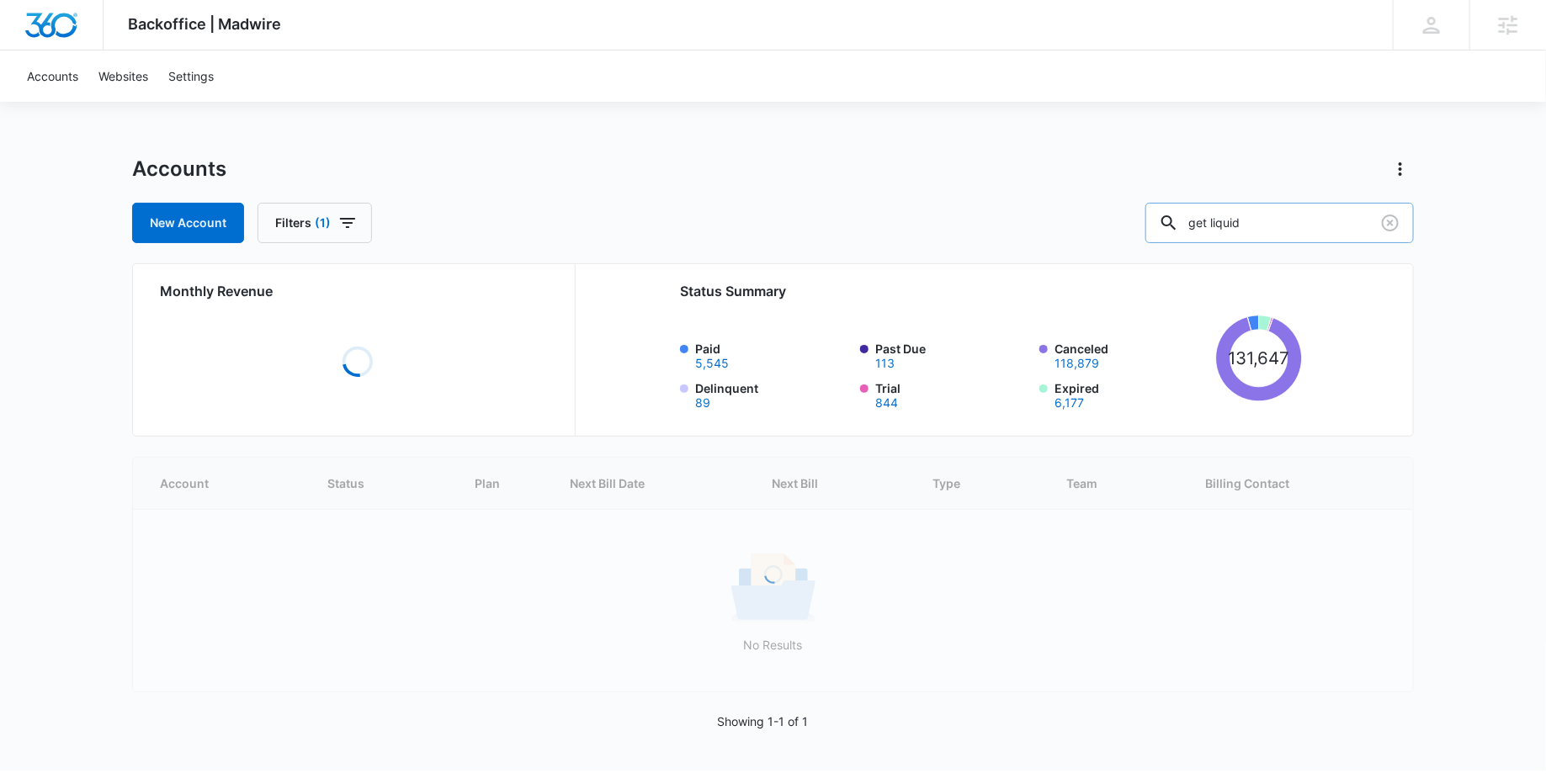 type on "get liquid" 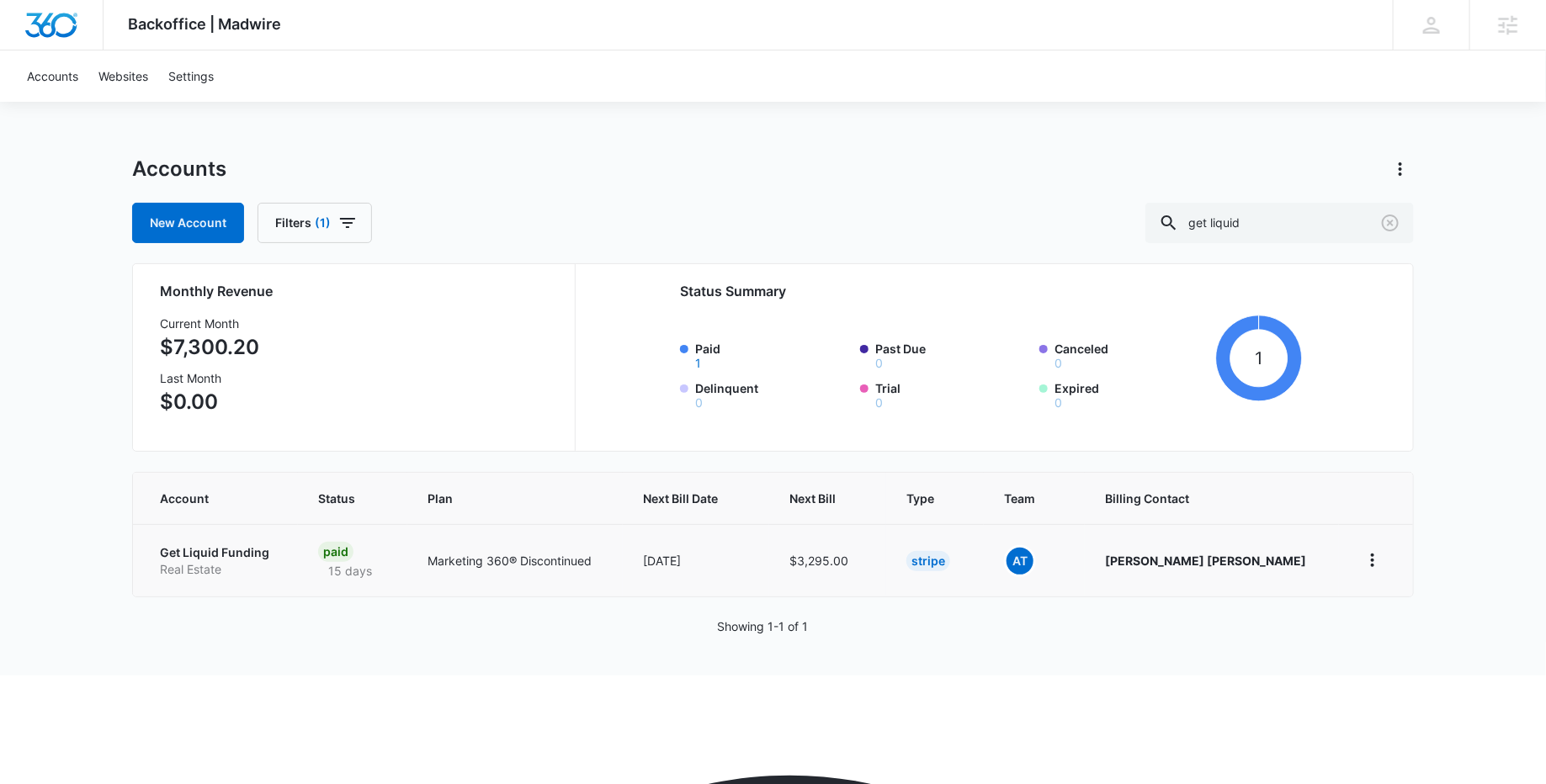 click on "Get Liquid Funding" at bounding box center [219, 553] 